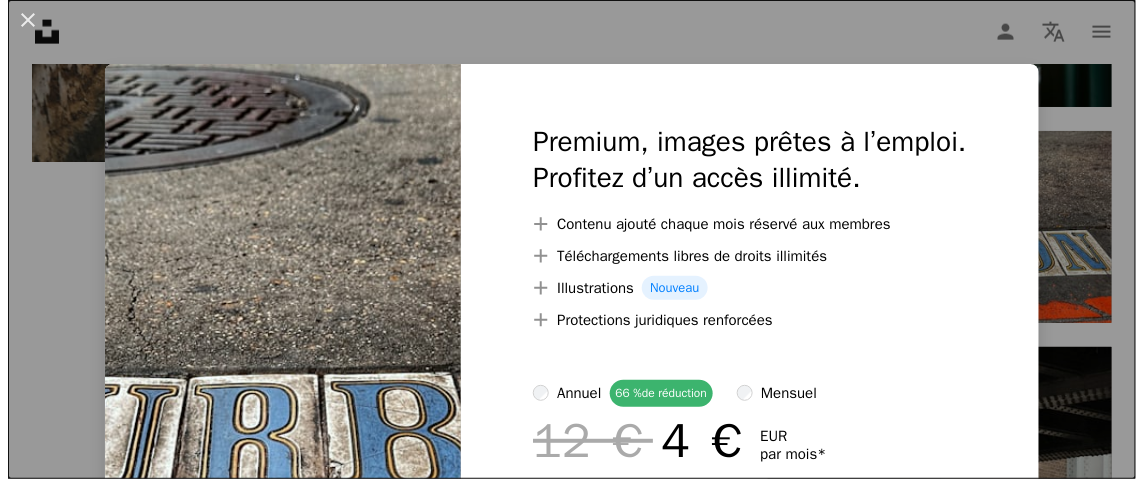 scroll, scrollTop: 2705, scrollLeft: 0, axis: vertical 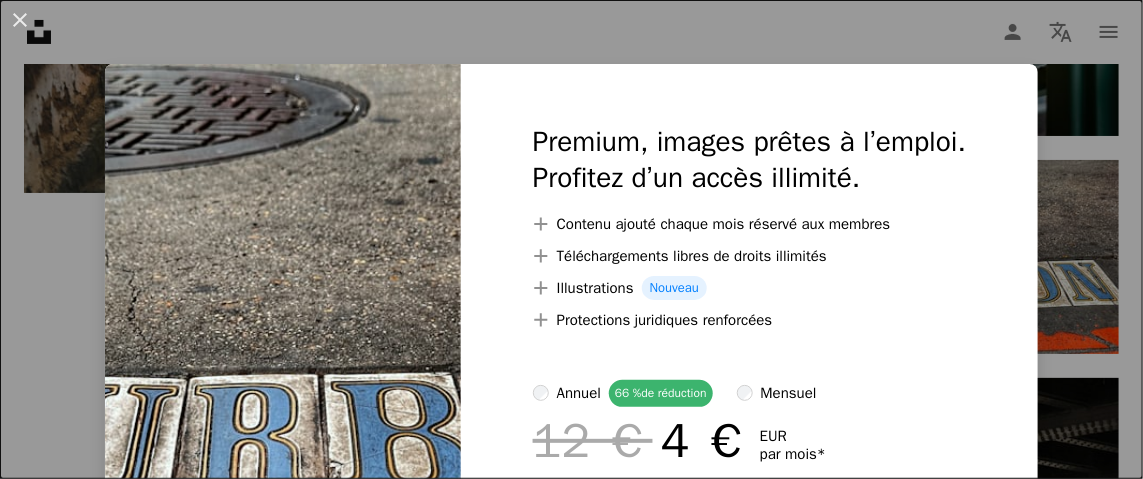 click on "An X shape Premium, images prêtes à l’emploi. Profitez d’un accès illimité. A plus sign Contenu ajouté chaque mois réservé aux membres A plus sign Téléchargements libres de droits illimités A plus sign Illustrations  Nouveau A plus sign Protections juridiques renforcées annuel 66 %  de réduction mensuel 12 €   4 € EUR par mois * Abonnez-vous à  Unsplash+ * Facturé à l’avance en cas de paiement annuel  48 € Plus les taxes applicables. Renouvellement automatique. Annuler à tout moment." at bounding box center (571, 239) 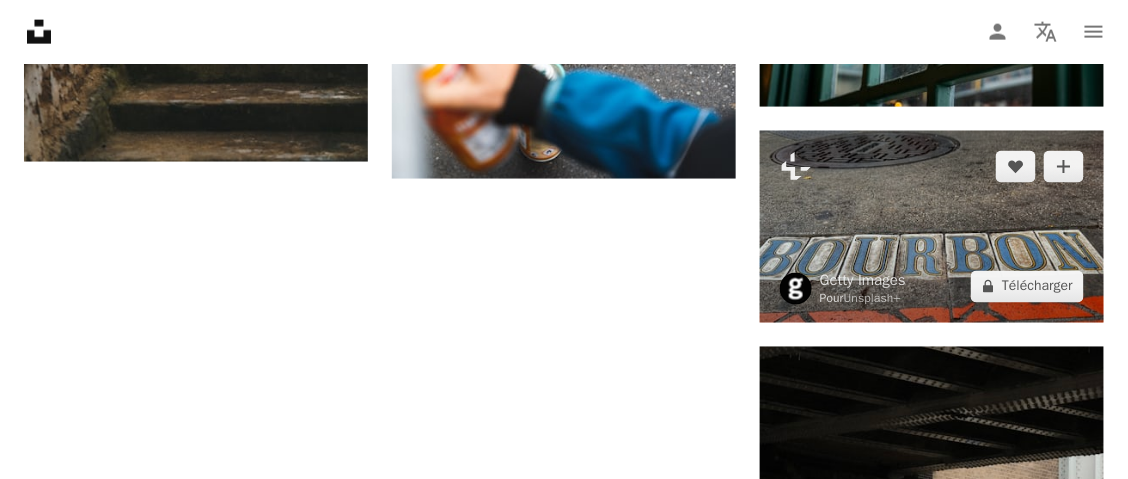 click at bounding box center [932, 227] 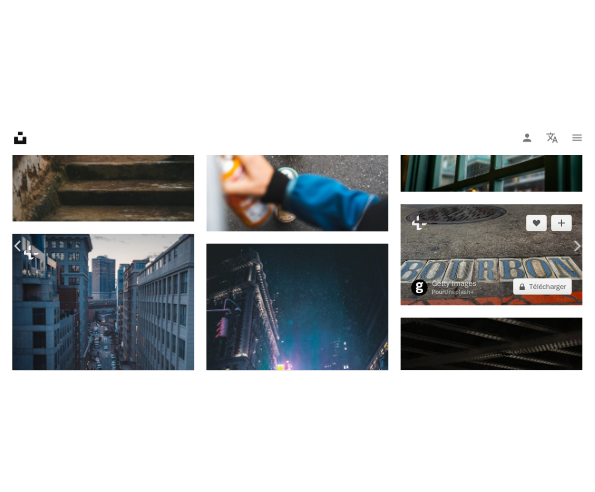scroll, scrollTop: 98, scrollLeft: 0, axis: vertical 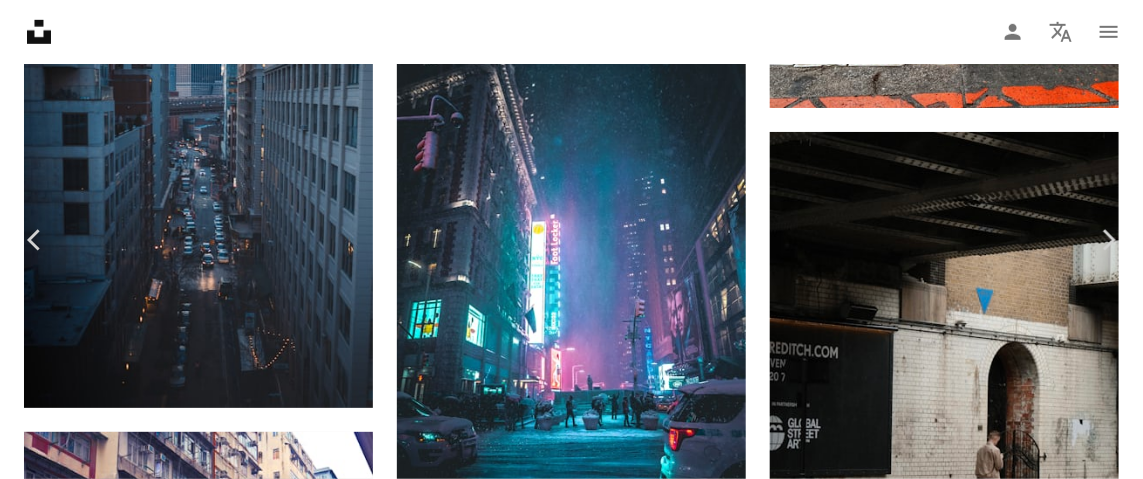 click on "Modifier l’image   Plus sign for Unsplash+" at bounding box center (840, 4554) 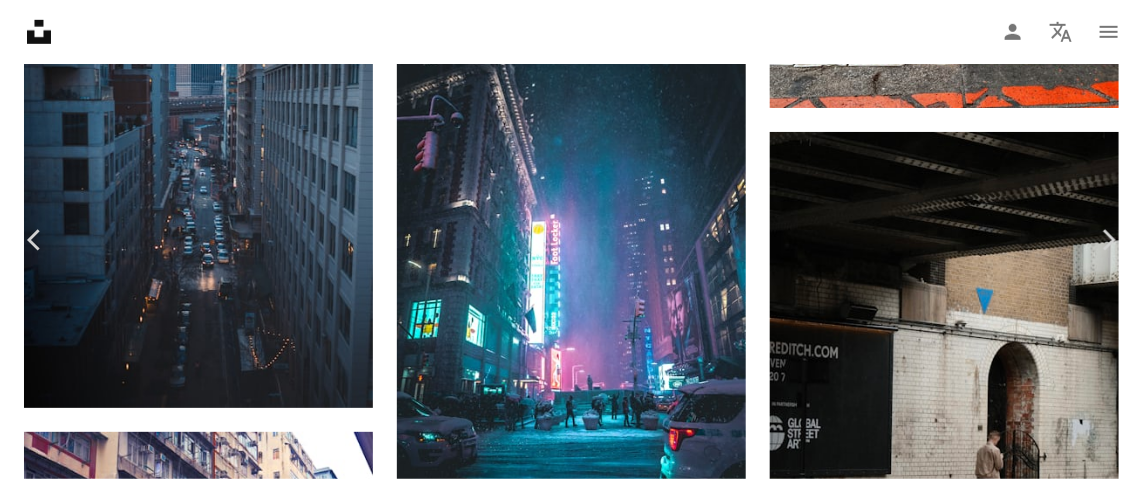 click on "An X shape Premium, images prêtes à l’emploi. Profitez d’un accès illimité. A plus sign Contenu ajouté chaque mois réservé aux membres A plus sign Téléchargements libres de droits illimités A plus sign Illustrations  Nouveau A plus sign Protections juridiques renforcées annuel 66 %  de réduction mensuel 12 €   4 € EUR par mois * Abonnez-vous à  Unsplash+ * Facturé à l’avance en cas de paiement annuel  48 € Plus les taxes applicables. Renouvellement automatique. Annuler à tout moment." at bounding box center [571, 4746] 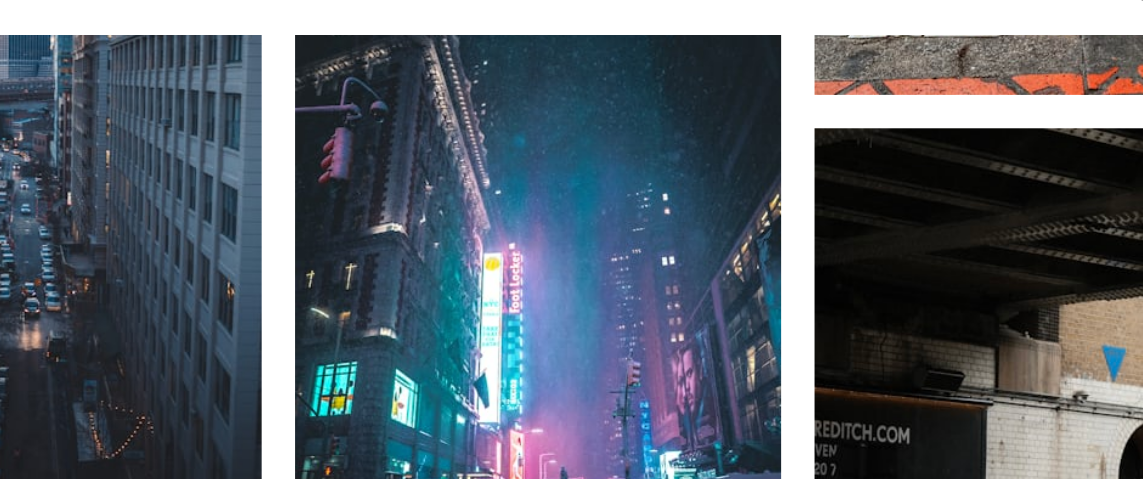 scroll, scrollTop: 2951, scrollLeft: 0, axis: vertical 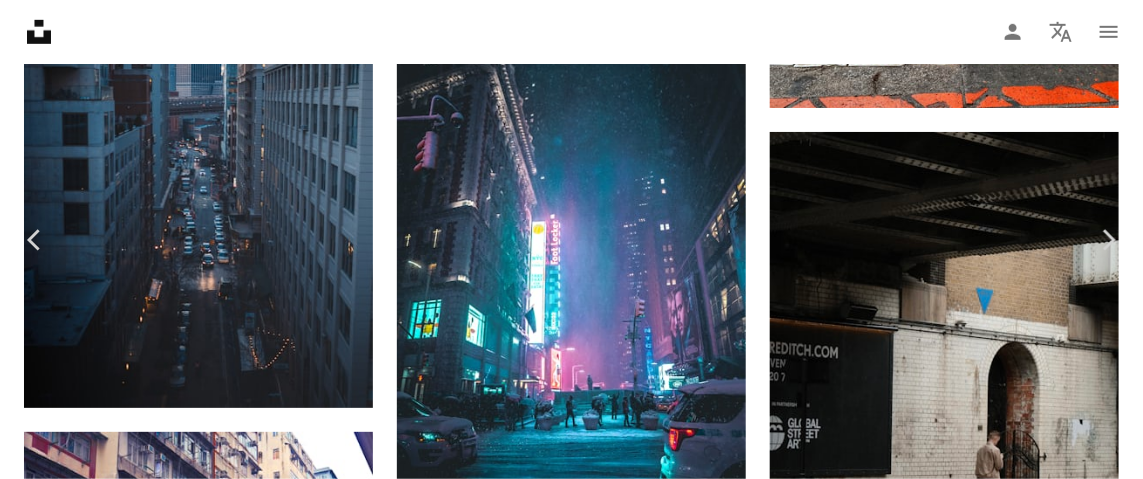 click at bounding box center (564, 4817) 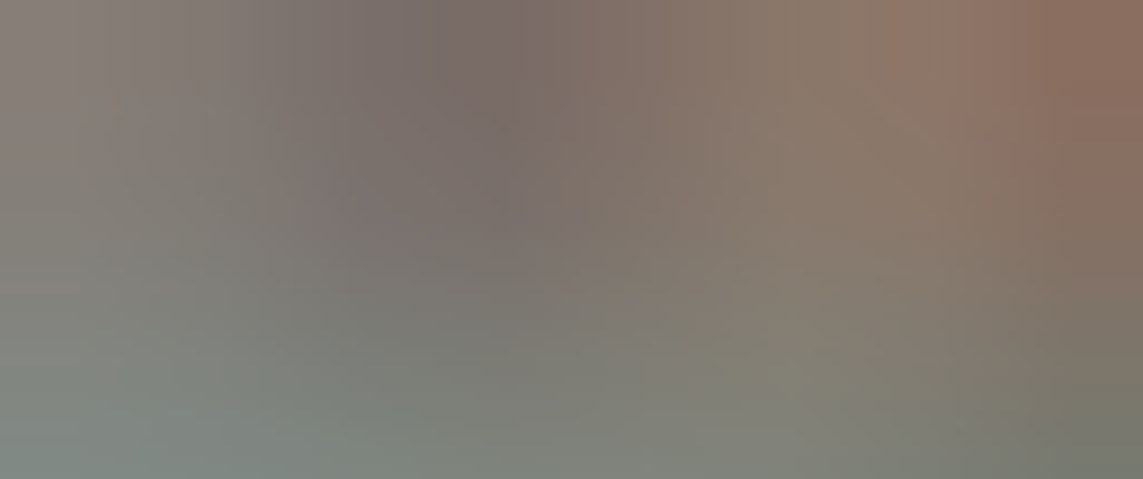 scroll, scrollTop: 70, scrollLeft: 0, axis: vertical 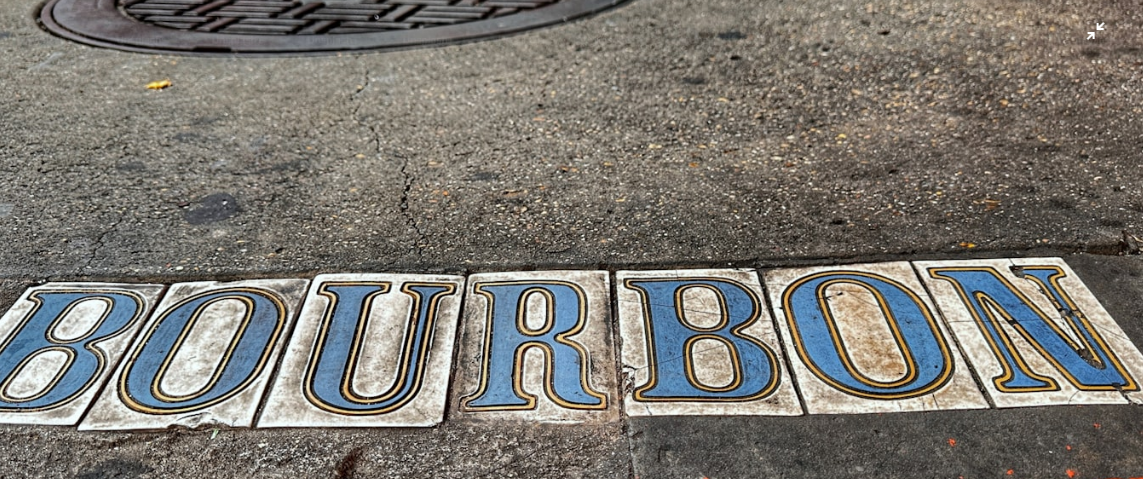 click at bounding box center (571, 247) 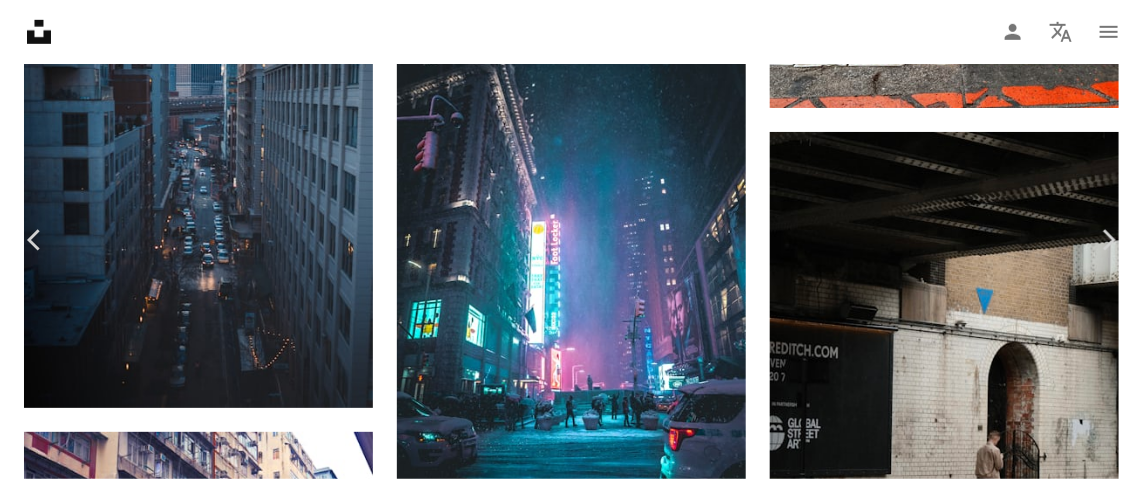 scroll, scrollTop: 88, scrollLeft: 0, axis: vertical 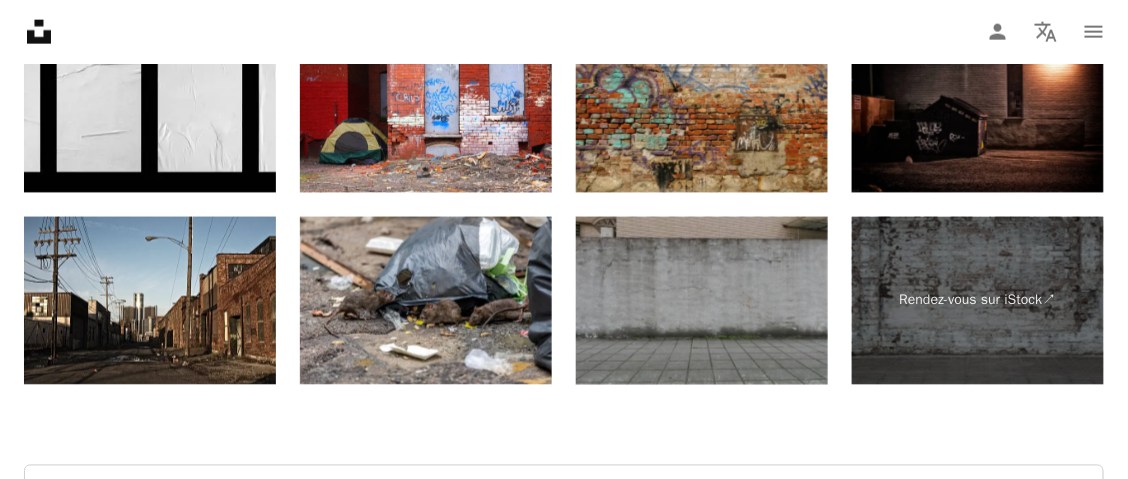 click at bounding box center [702, 301] 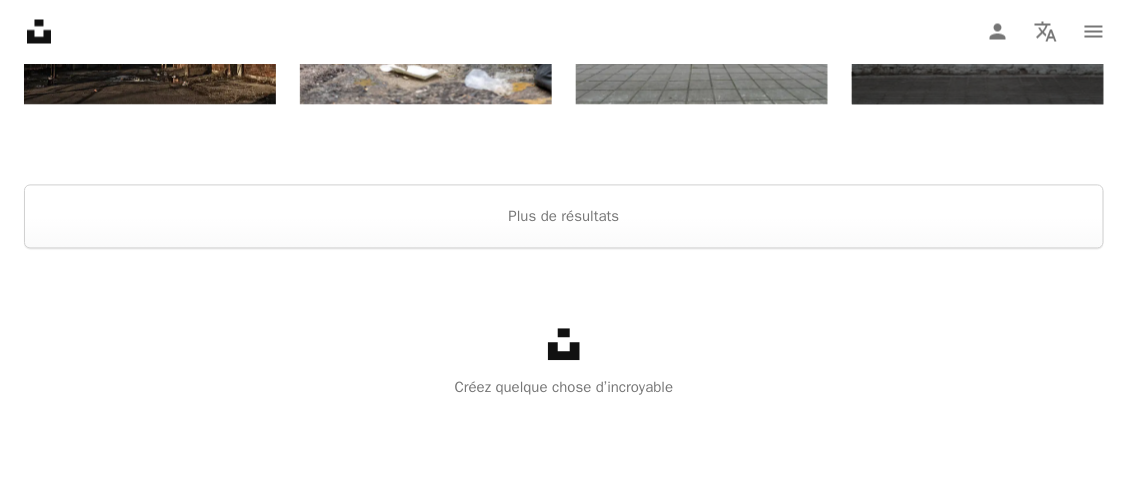 scroll, scrollTop: 6792, scrollLeft: 0, axis: vertical 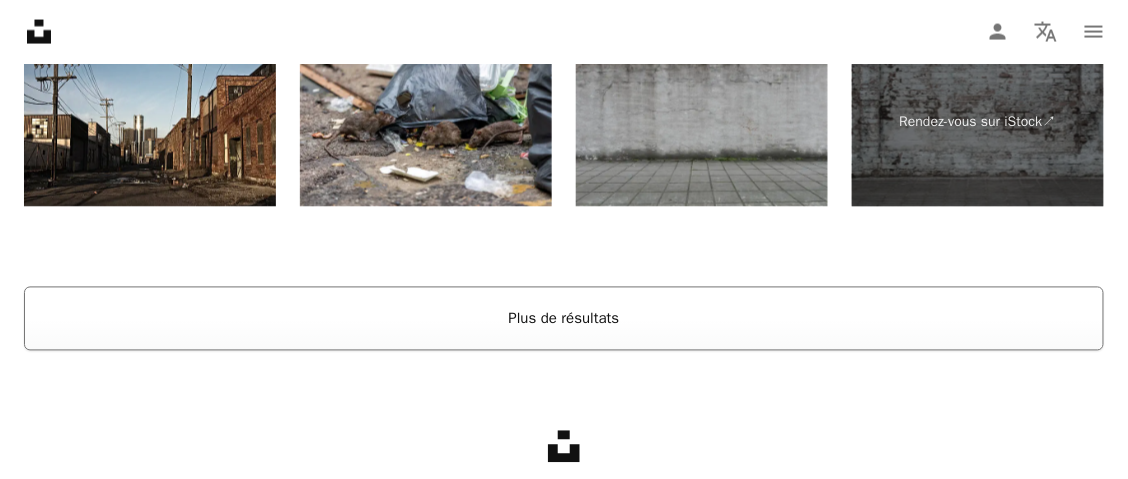click on "Plus de résultats" at bounding box center (564, 319) 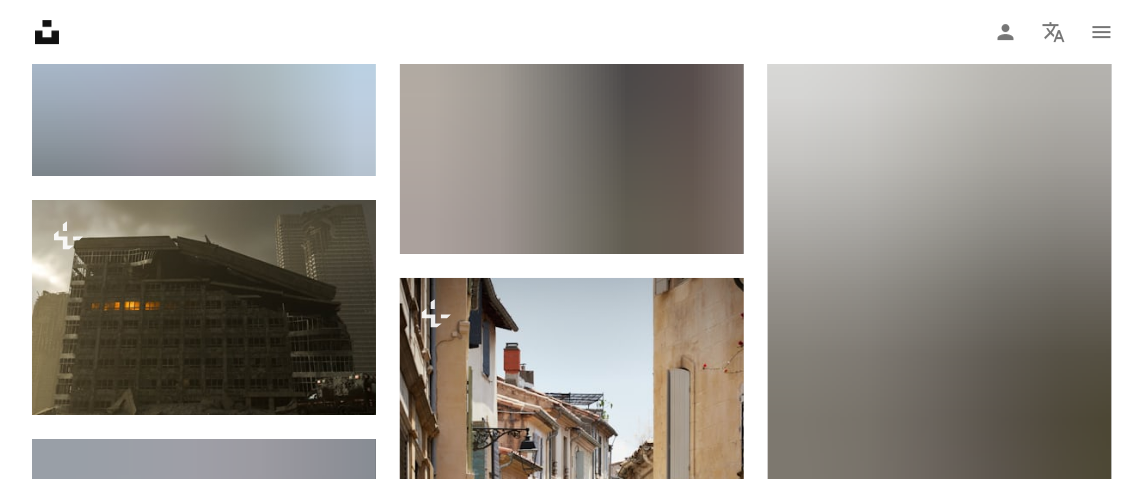 scroll, scrollTop: 11639, scrollLeft: 0, axis: vertical 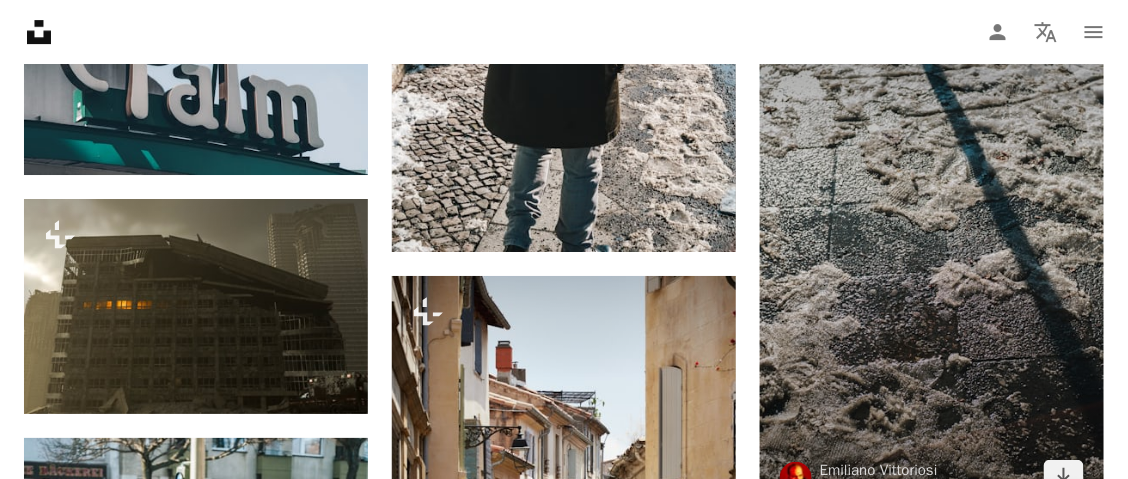 click at bounding box center (932, 254) 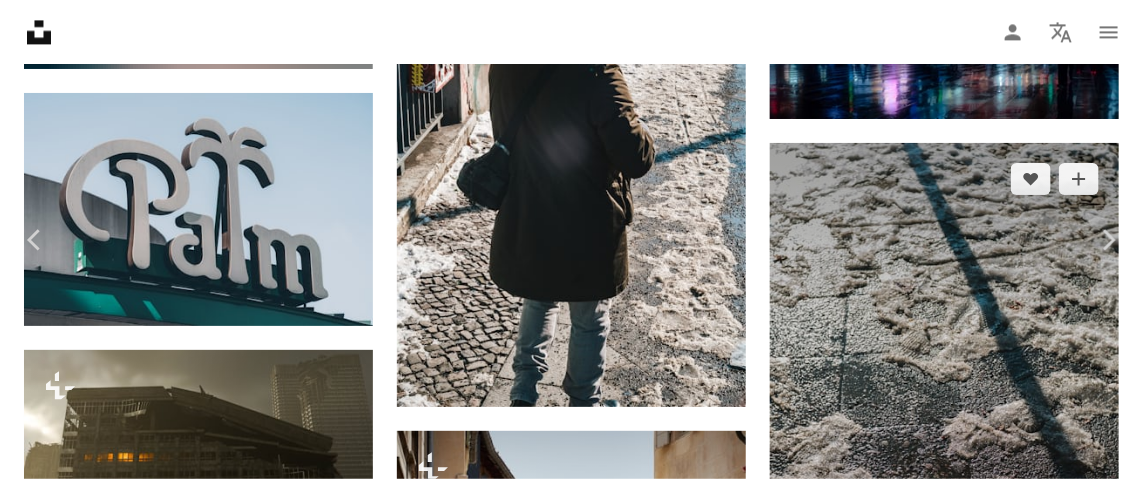 scroll, scrollTop: 189, scrollLeft: 0, axis: vertical 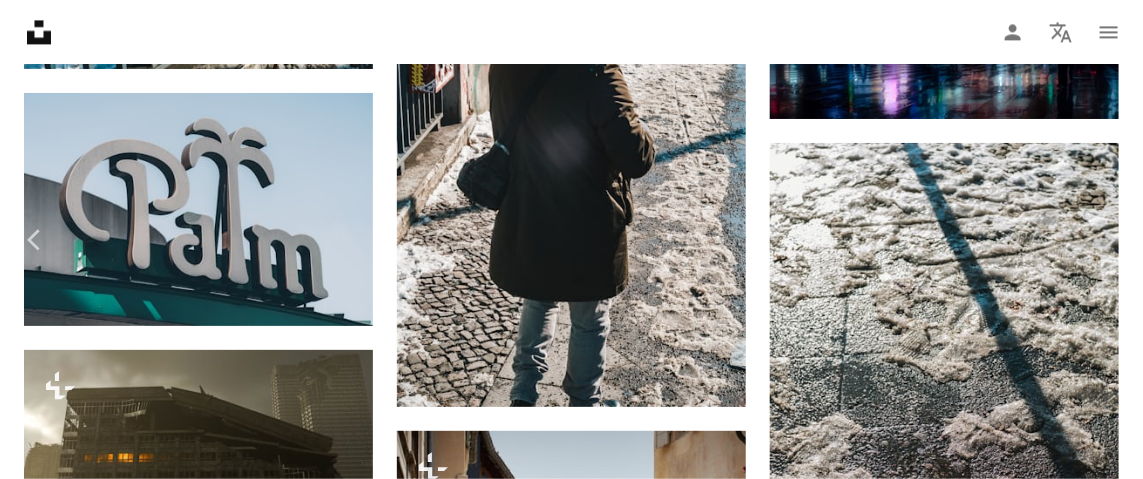 click on "Zoom in" at bounding box center (564, 3504) 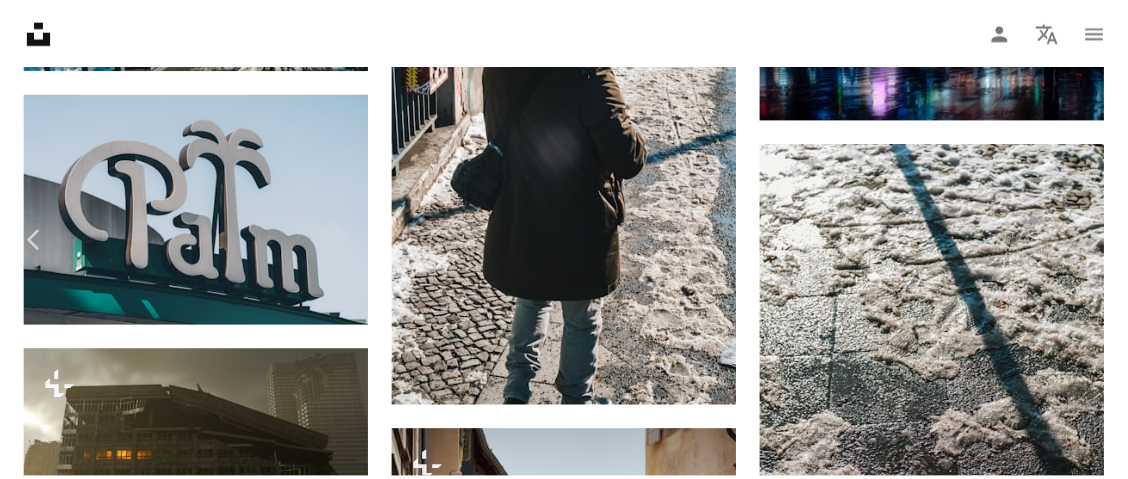 scroll, scrollTop: 114, scrollLeft: 0, axis: vertical 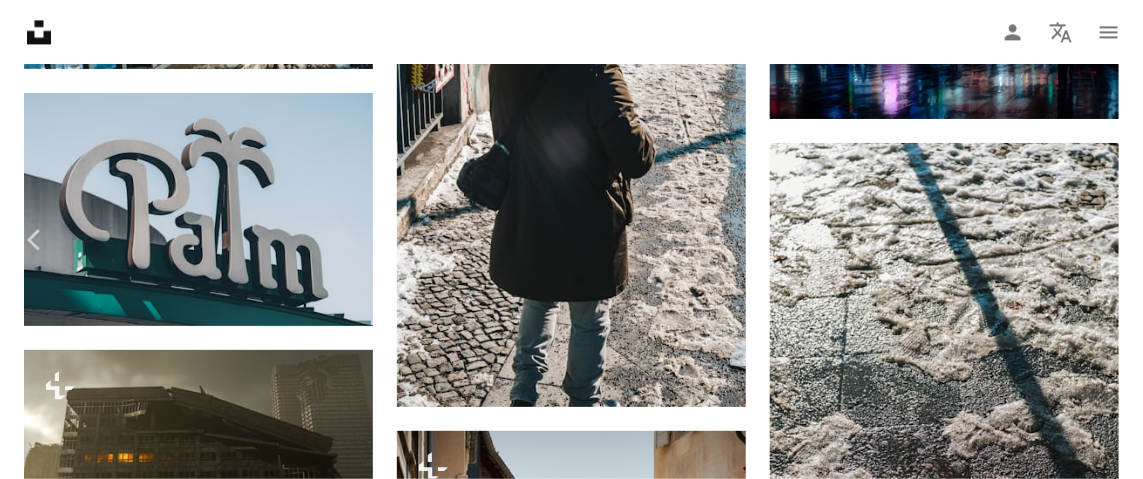 click on "[DATE]" at bounding box center (571, 3554) 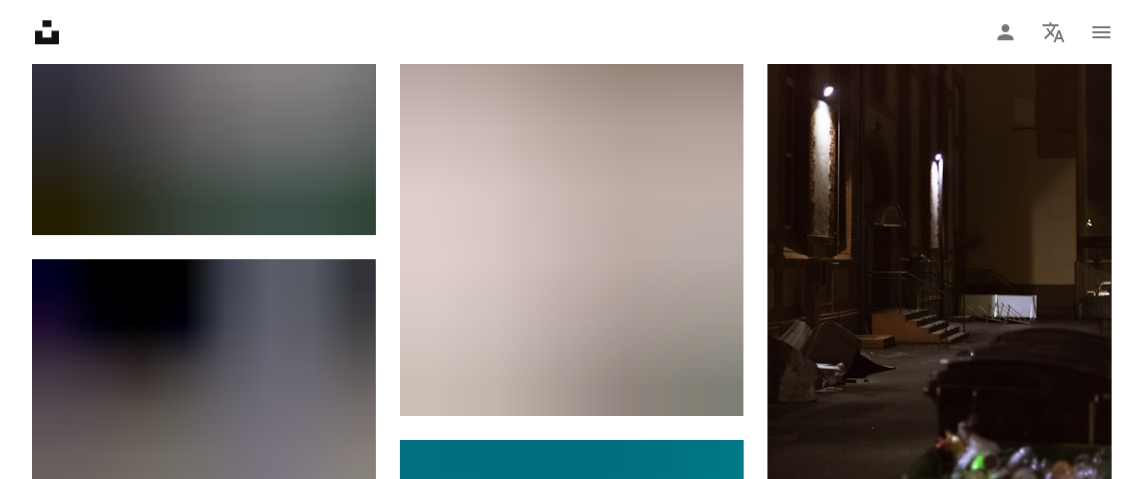 scroll, scrollTop: 15238, scrollLeft: 0, axis: vertical 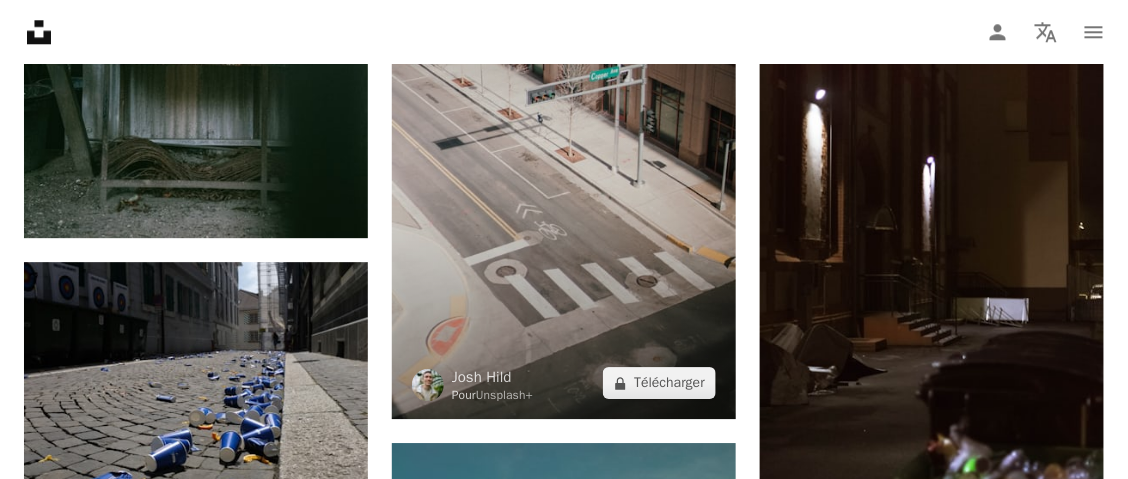 click at bounding box center [564, 161] 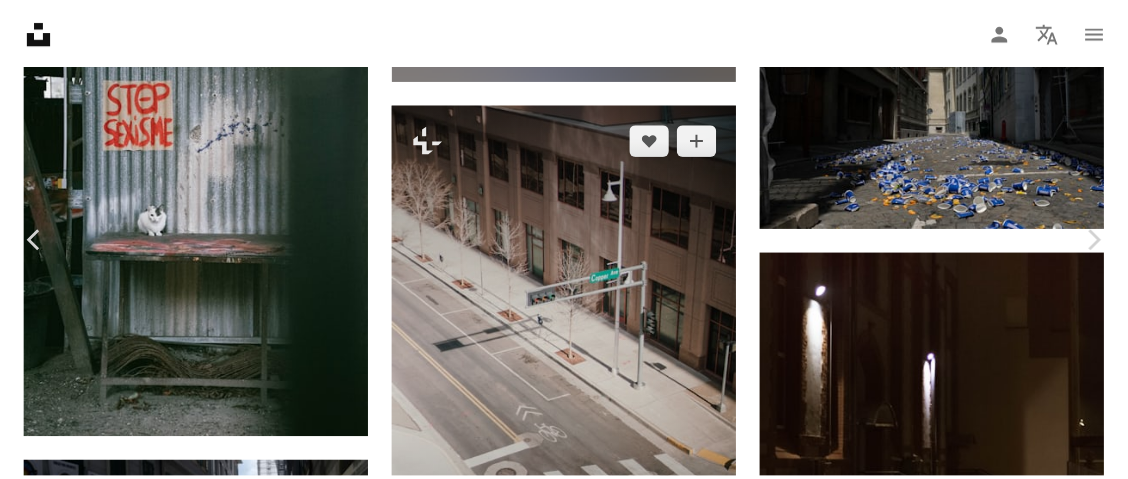 scroll, scrollTop: 189, scrollLeft: 0, axis: vertical 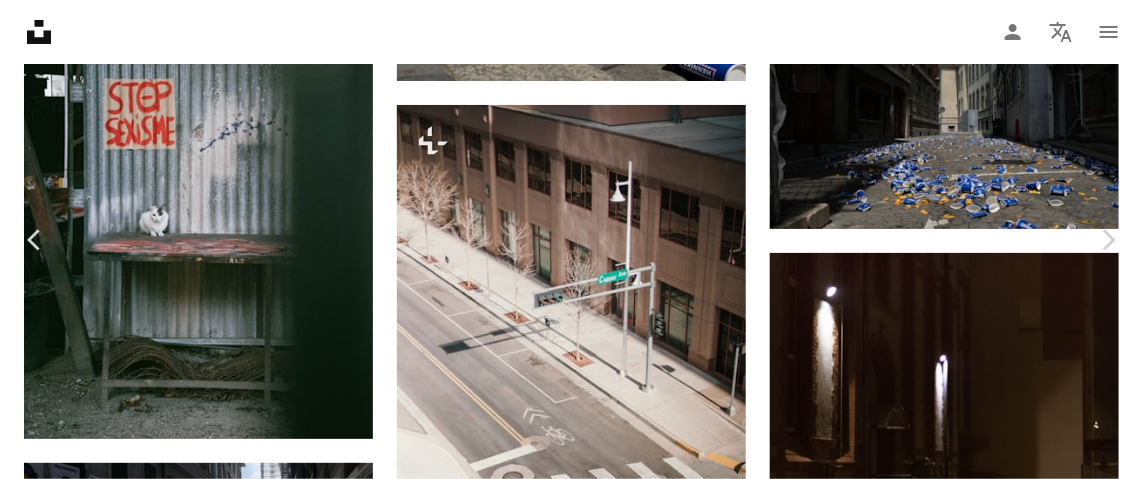 click on "[CITY], [STATE], [COUNTRY]" at bounding box center [571, 5504] 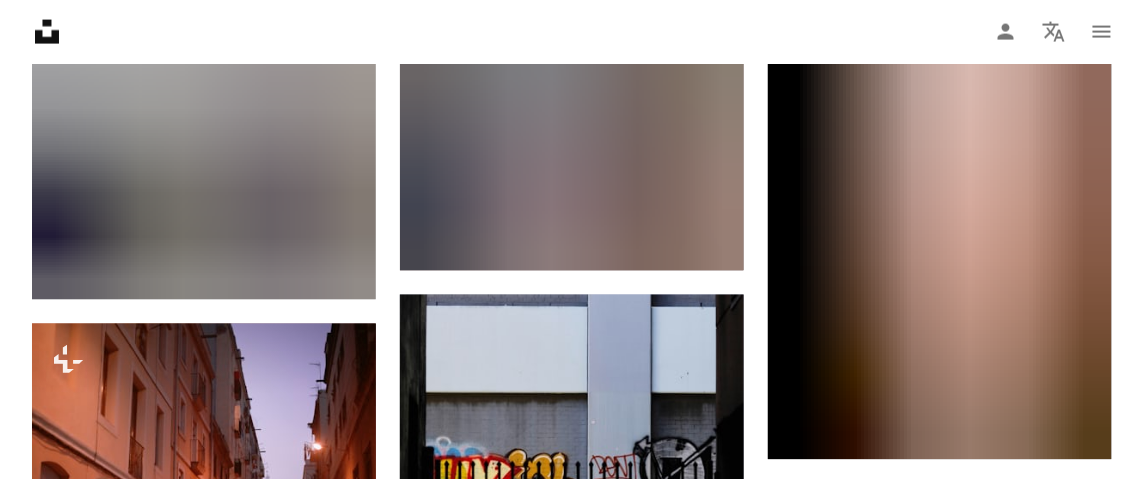 scroll, scrollTop: 22525, scrollLeft: 0, axis: vertical 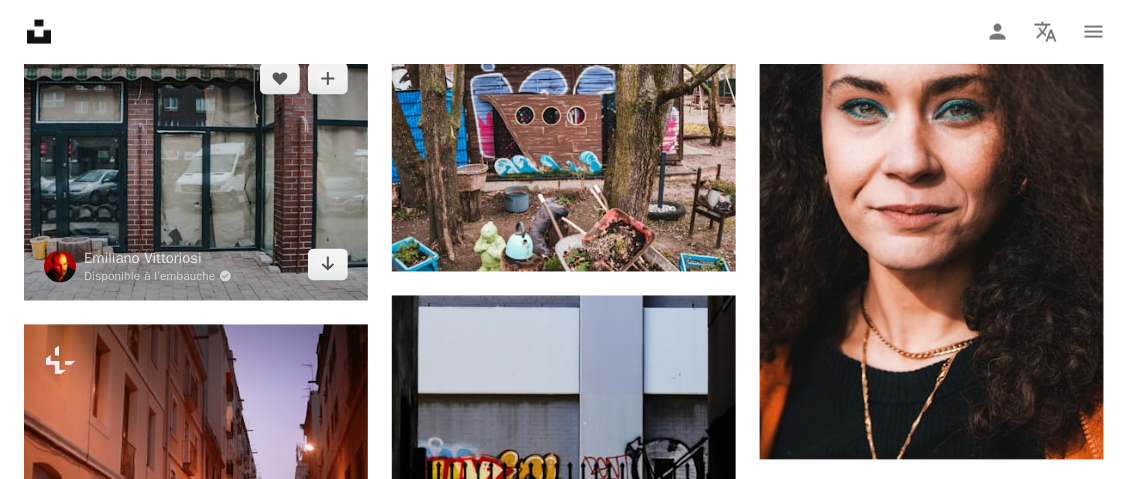 click at bounding box center (196, 172) 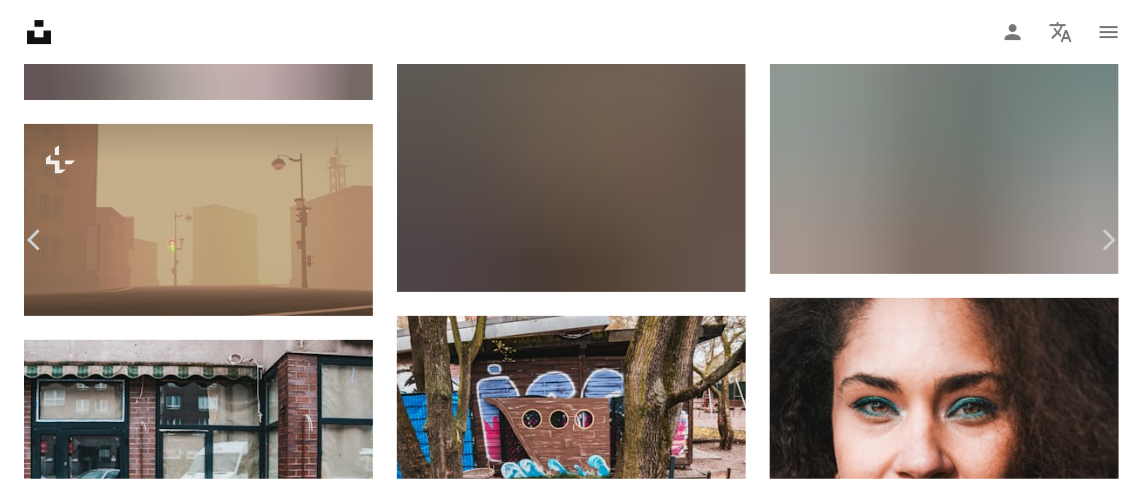 scroll, scrollTop: 192, scrollLeft: 0, axis: vertical 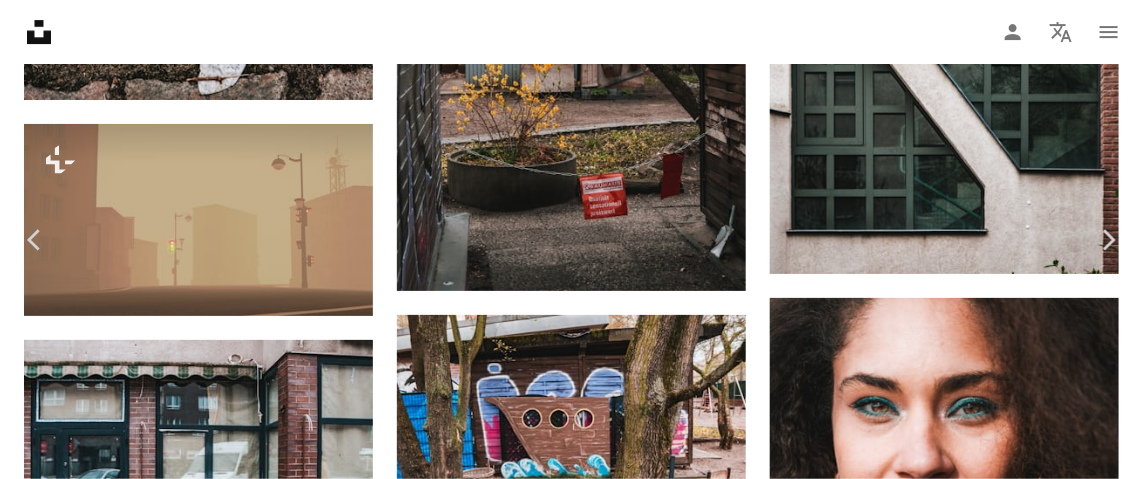 click at bounding box center [564, 5305] 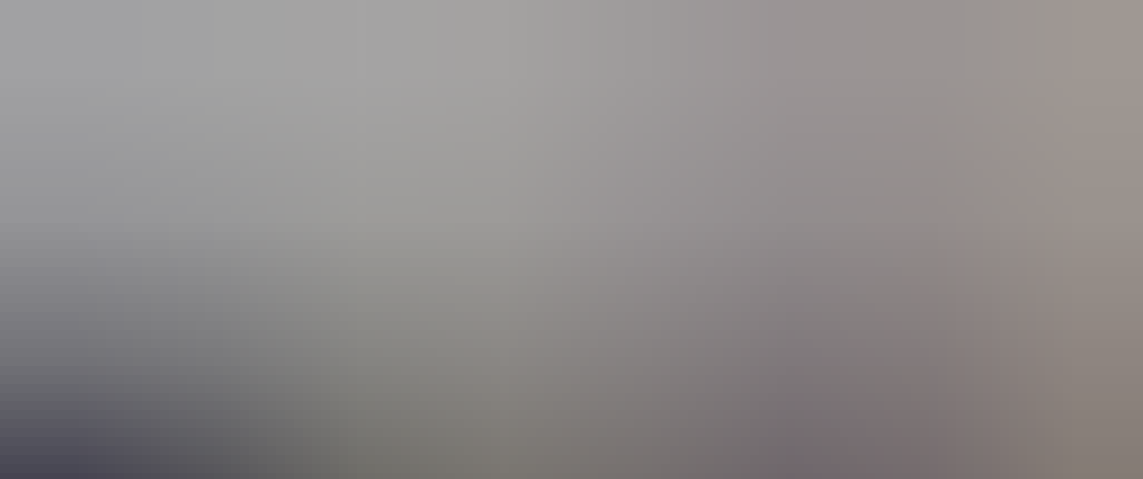 scroll, scrollTop: 179, scrollLeft: 0, axis: vertical 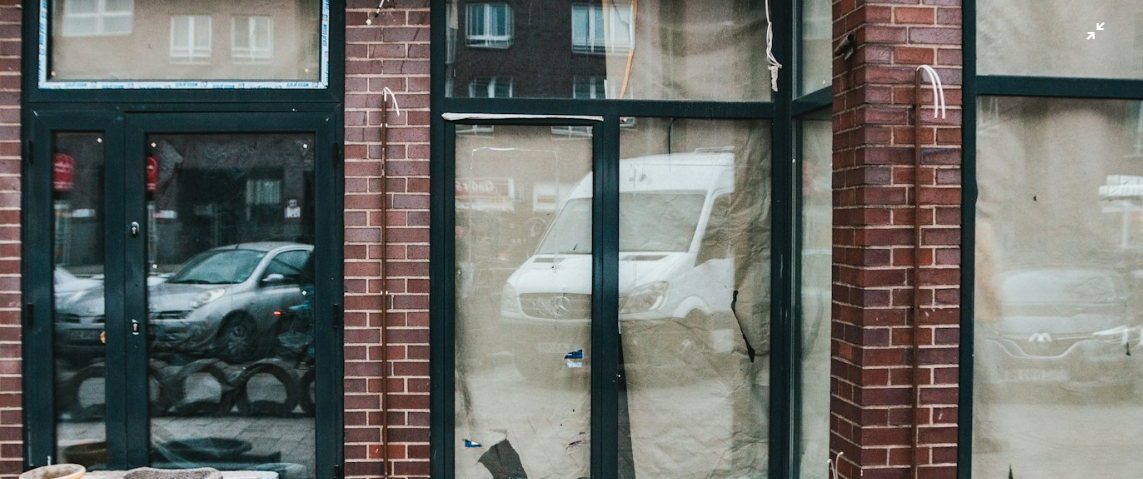 click at bounding box center [571, 249] 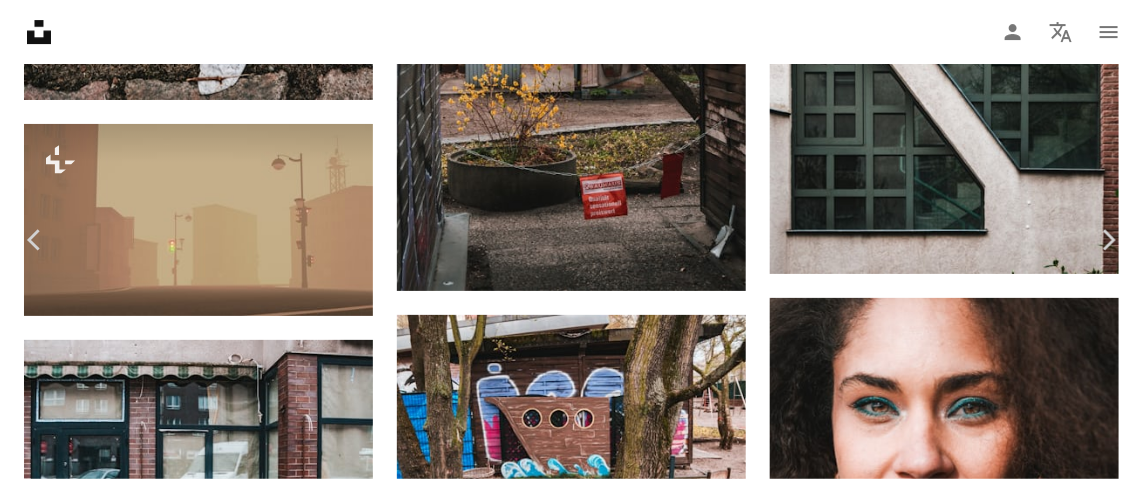 click at bounding box center (564, 5305) 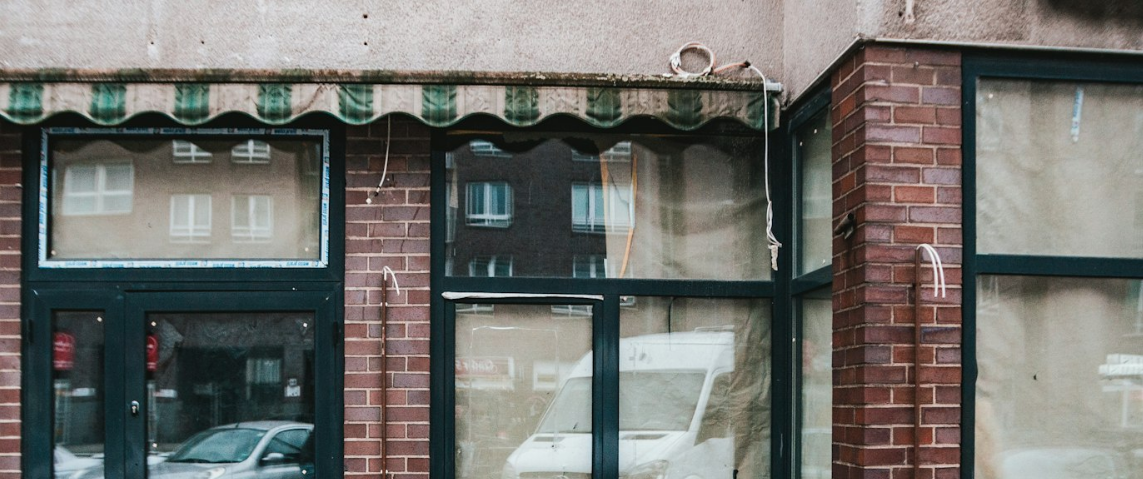 scroll, scrollTop: 179, scrollLeft: 0, axis: vertical 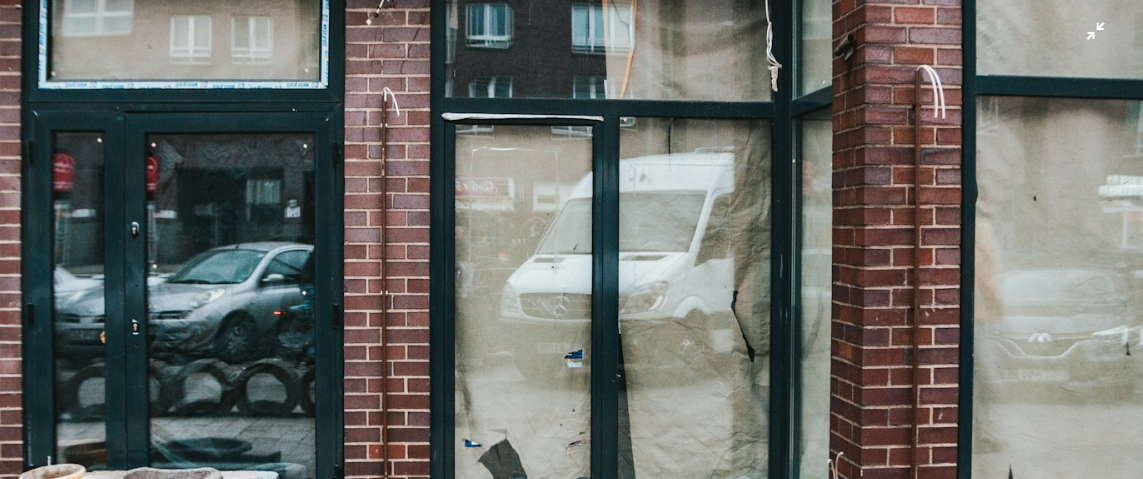 click at bounding box center (571, 249) 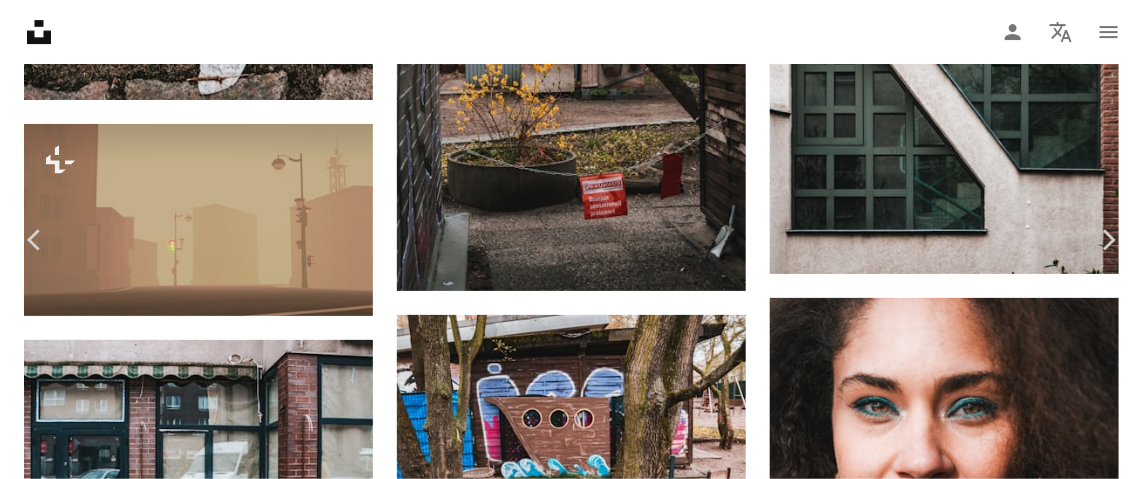 click at bounding box center [564, 5308] 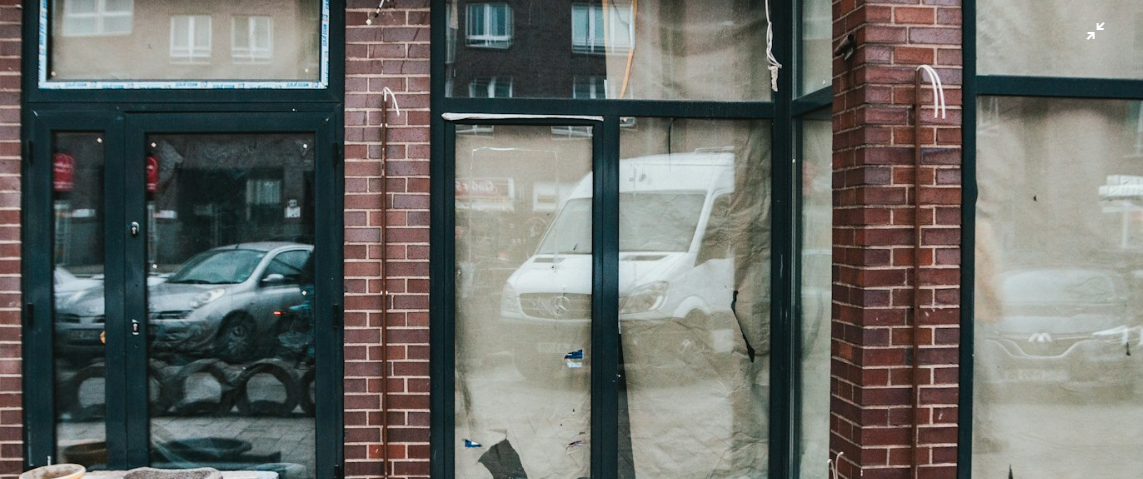 scroll, scrollTop: 16, scrollLeft: 0, axis: vertical 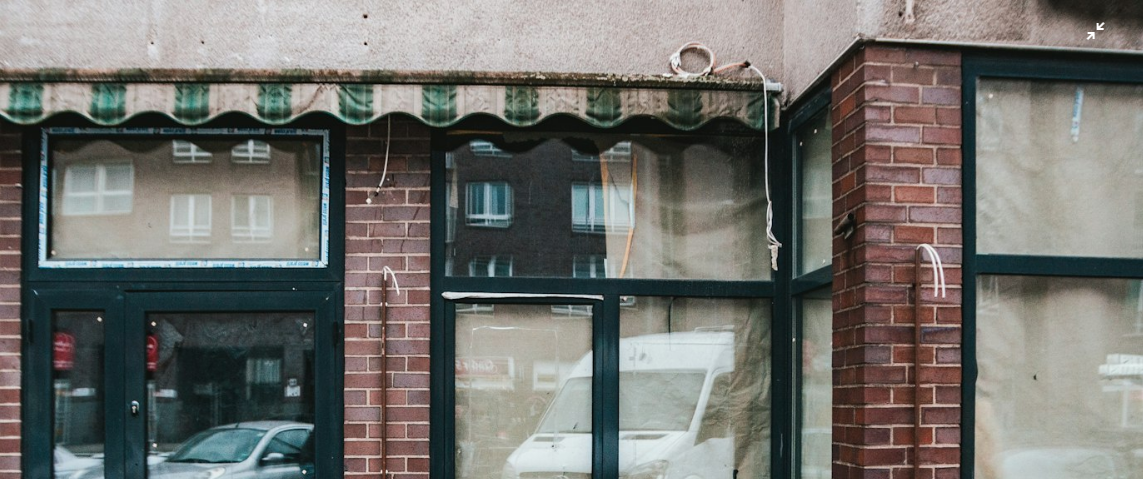 click at bounding box center [571, 428] 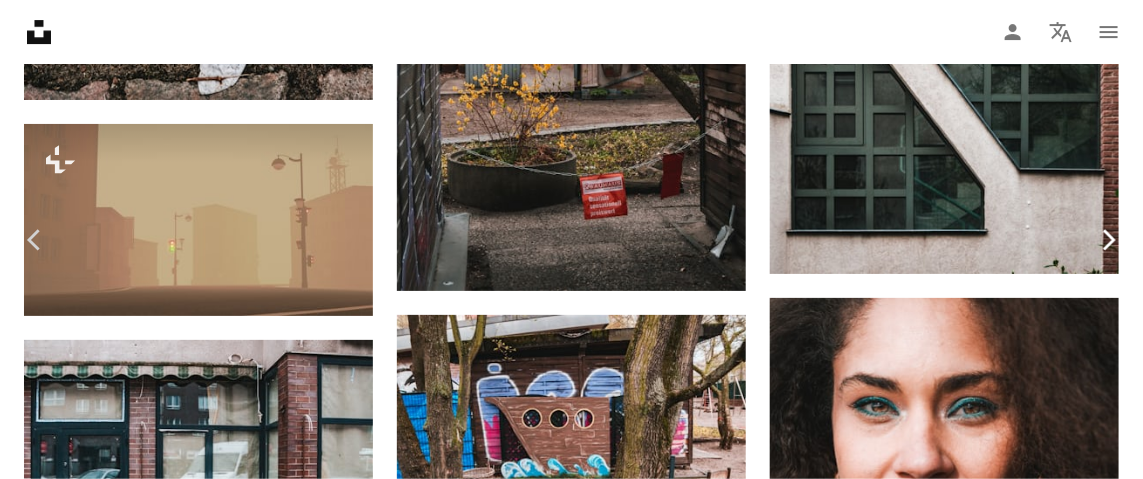 click on "Chevron right" at bounding box center [1108, 240] 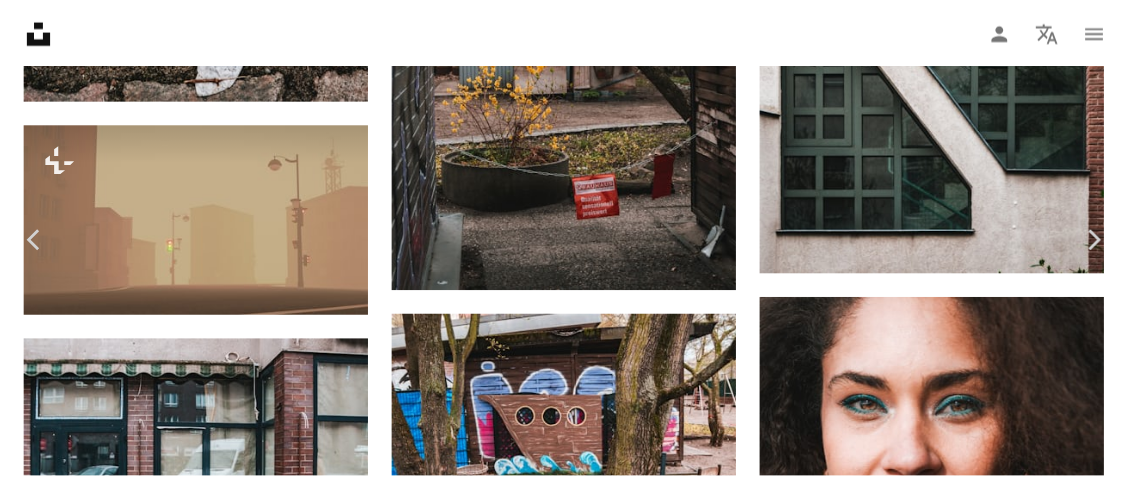 scroll, scrollTop: 0, scrollLeft: 0, axis: both 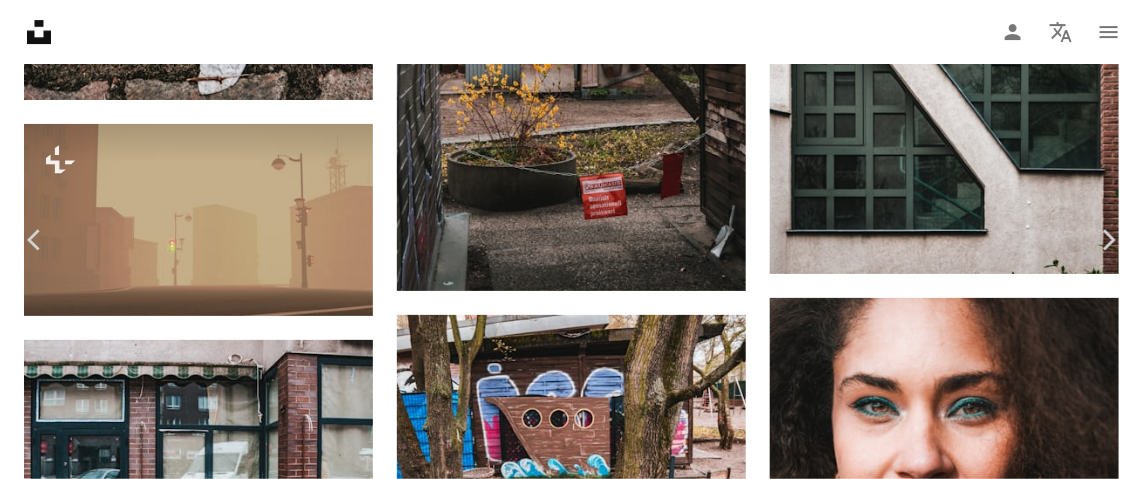 click on "An X shape" at bounding box center [20, 20] 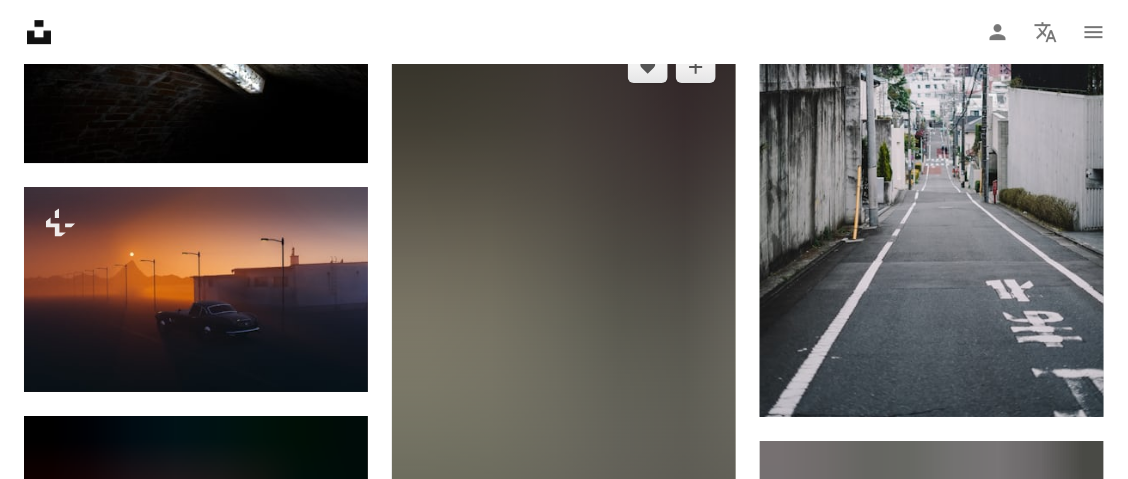 scroll, scrollTop: 27360, scrollLeft: 0, axis: vertical 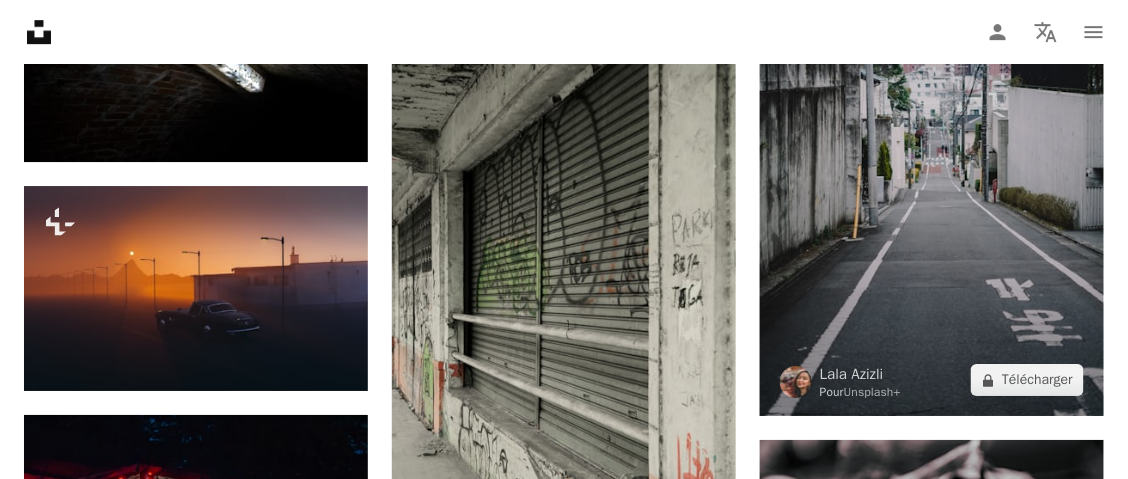 click at bounding box center [932, 158] 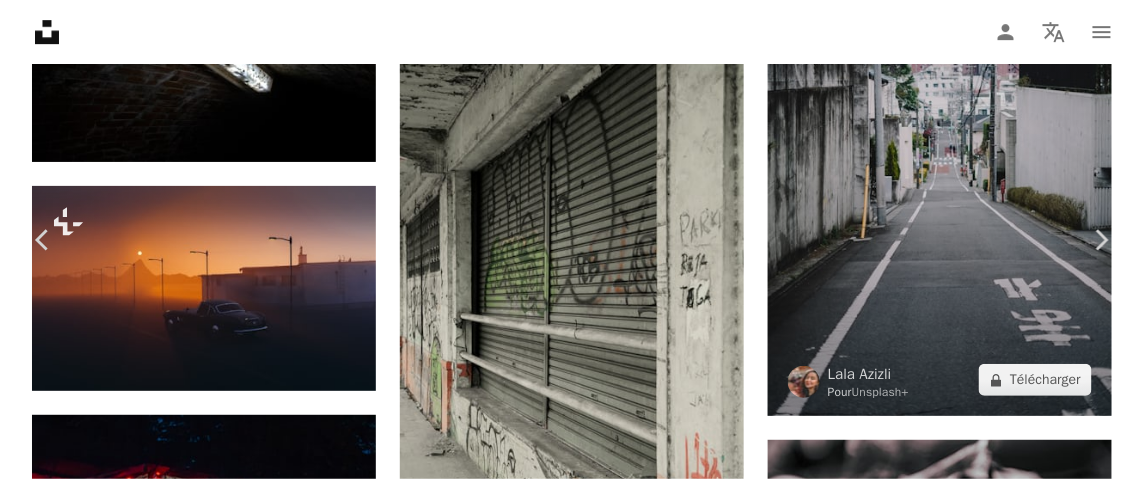 scroll, scrollTop: 27289, scrollLeft: 0, axis: vertical 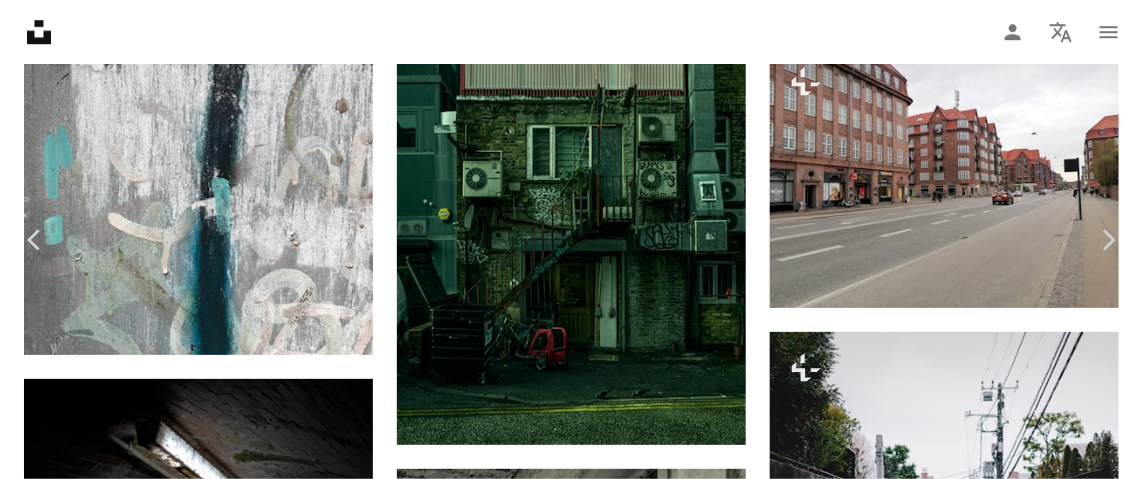 click on "Zoom in" at bounding box center [564, 3392] 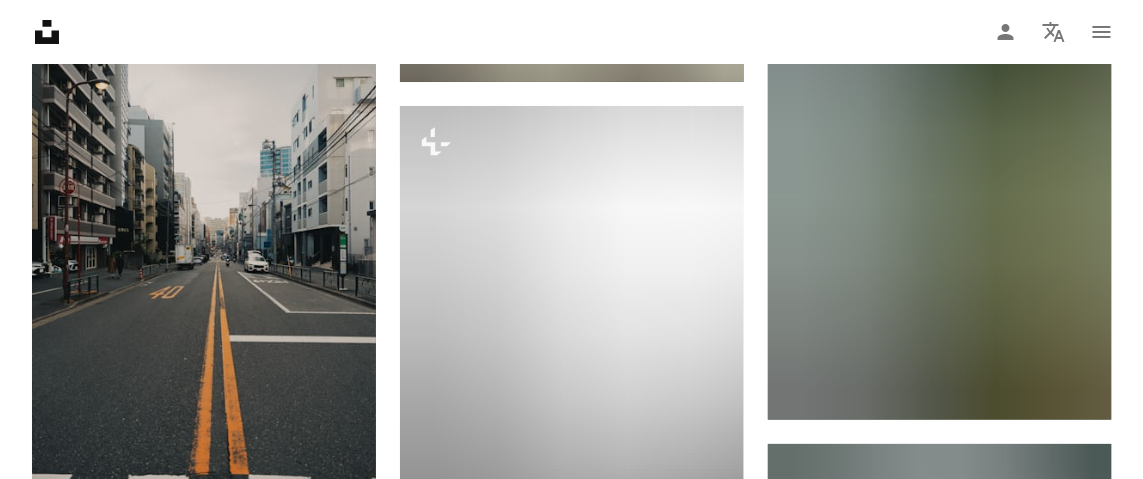scroll, scrollTop: 29708, scrollLeft: 0, axis: vertical 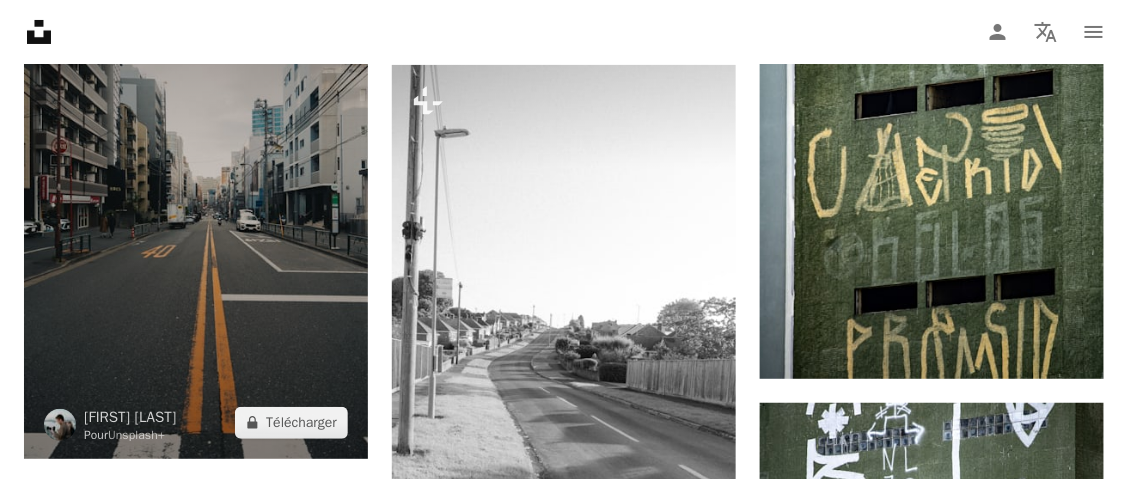 click at bounding box center [196, 201] 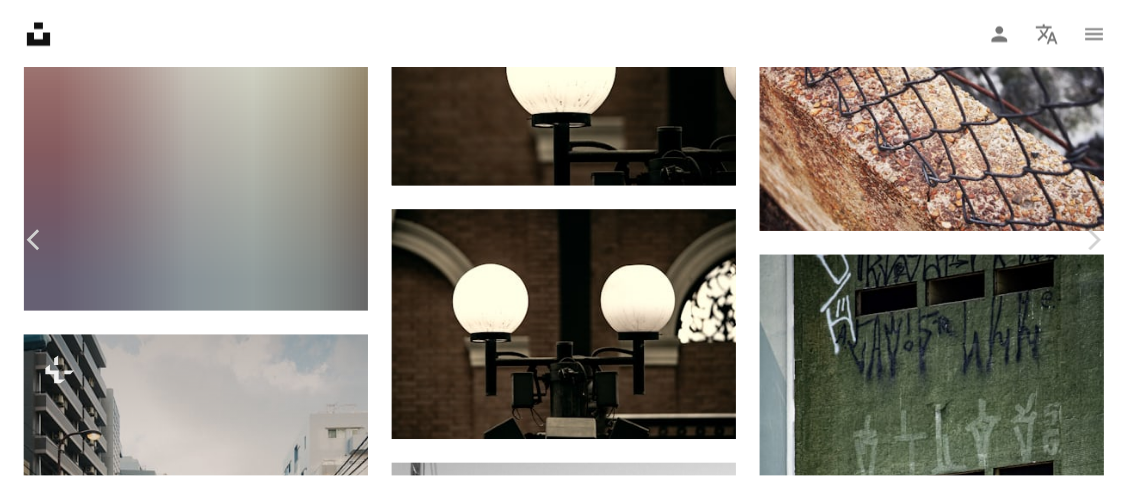 scroll, scrollTop: 114, scrollLeft: 0, axis: vertical 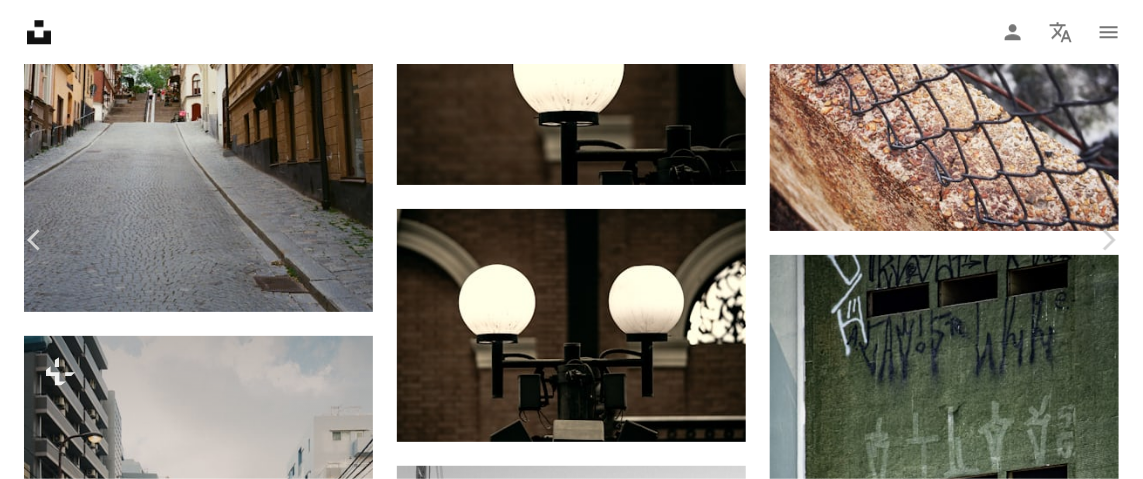 click on "An X shape" at bounding box center [20, 20] 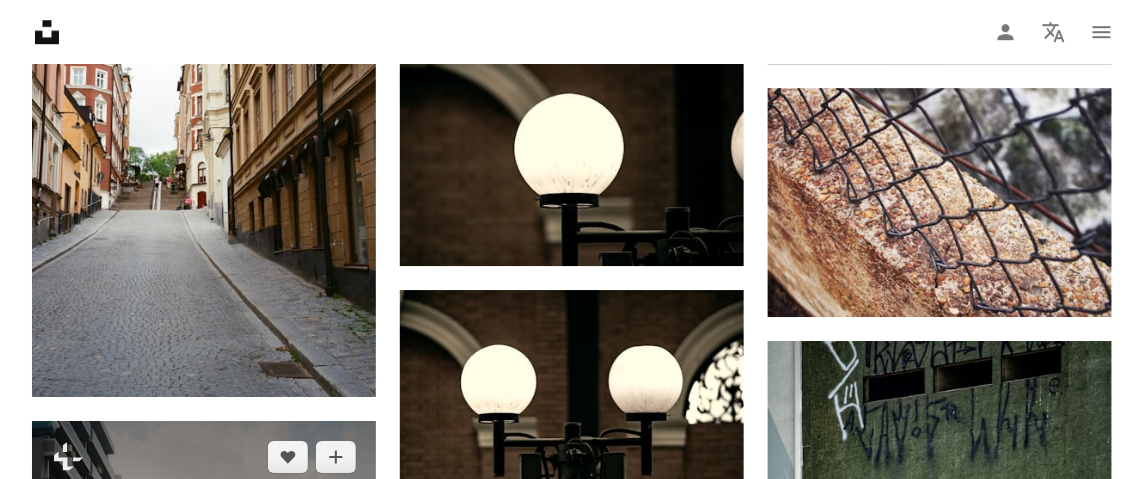 scroll, scrollTop: 29283, scrollLeft: 0, axis: vertical 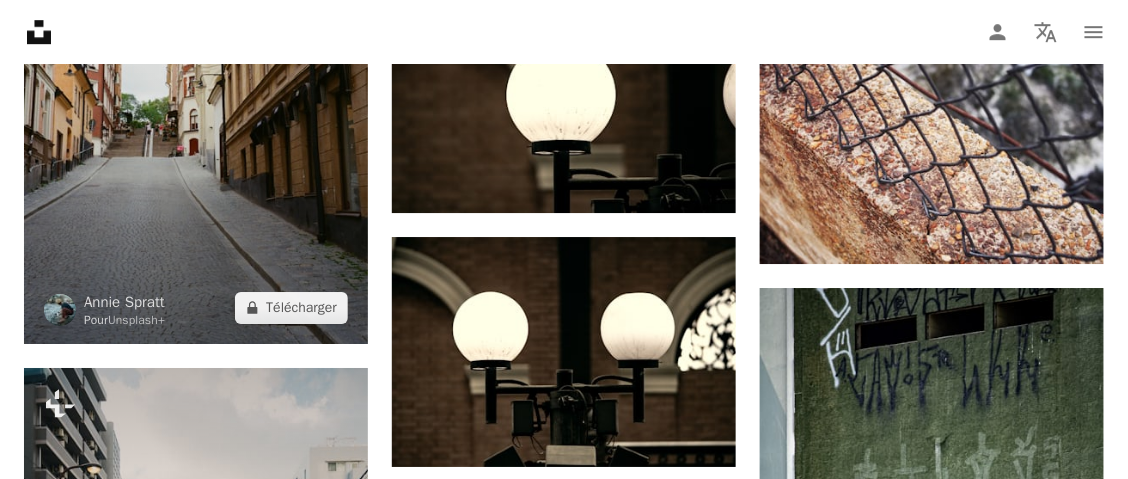 click at bounding box center (196, 84) 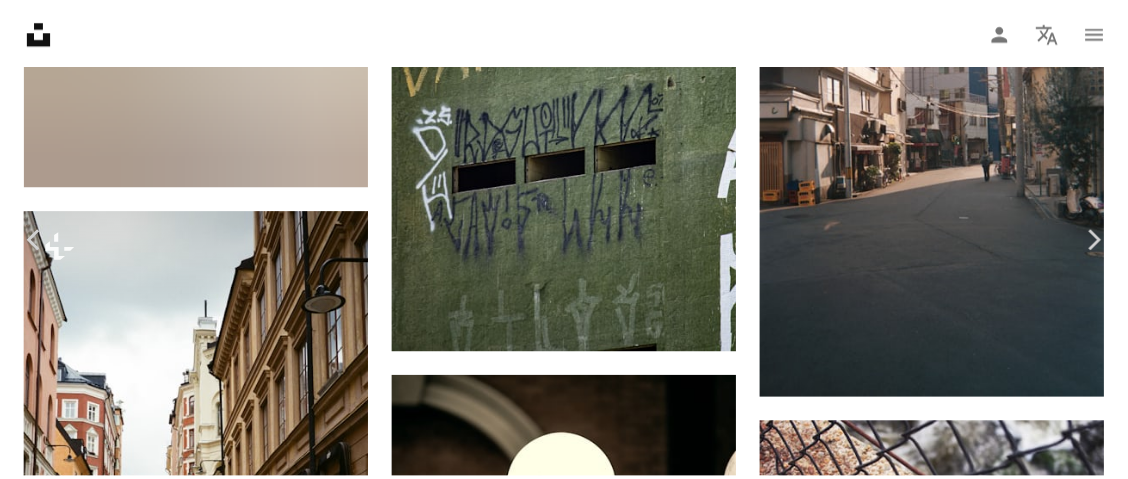 scroll, scrollTop: 192, scrollLeft: 0, axis: vertical 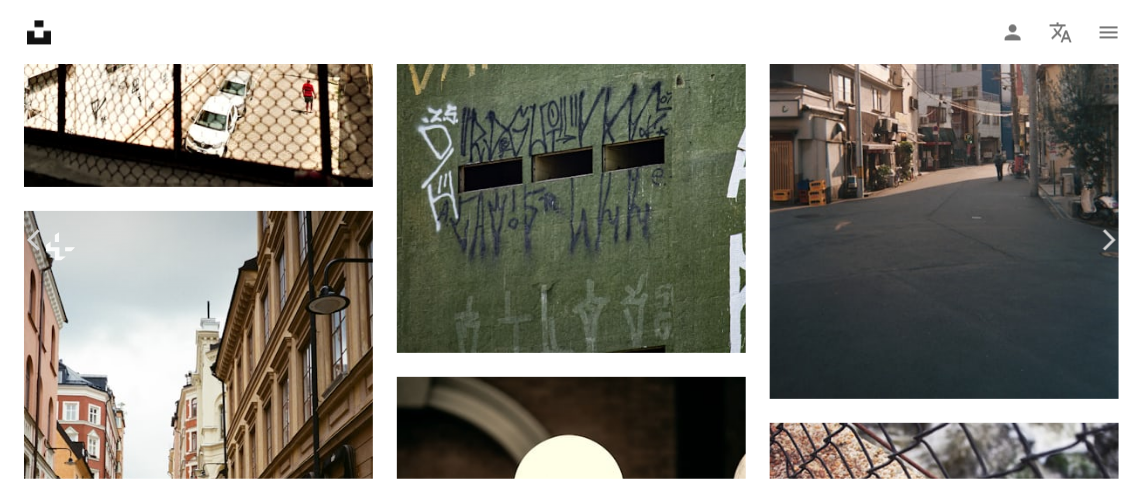 click on "An X shape" at bounding box center [20, 20] 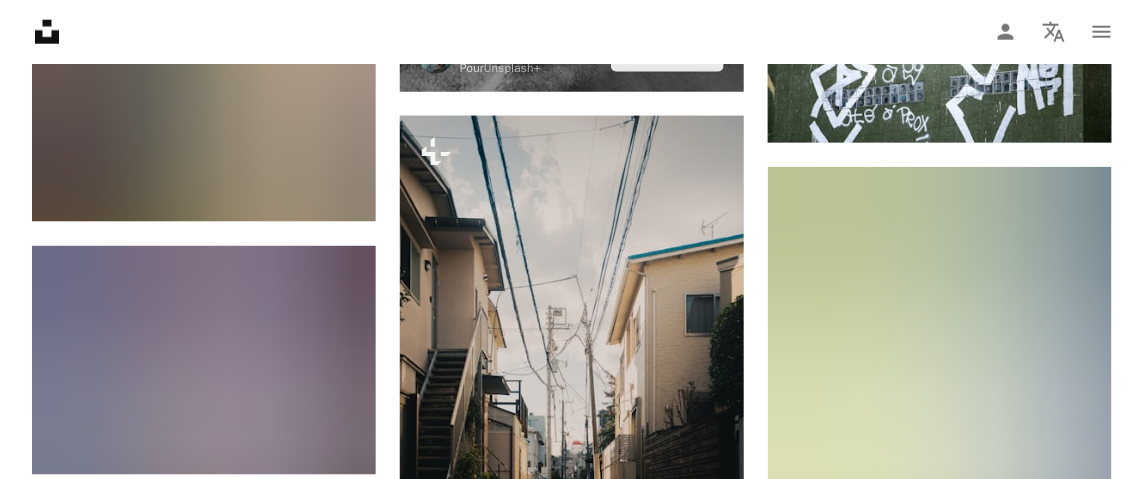 scroll, scrollTop: 30095, scrollLeft: 0, axis: vertical 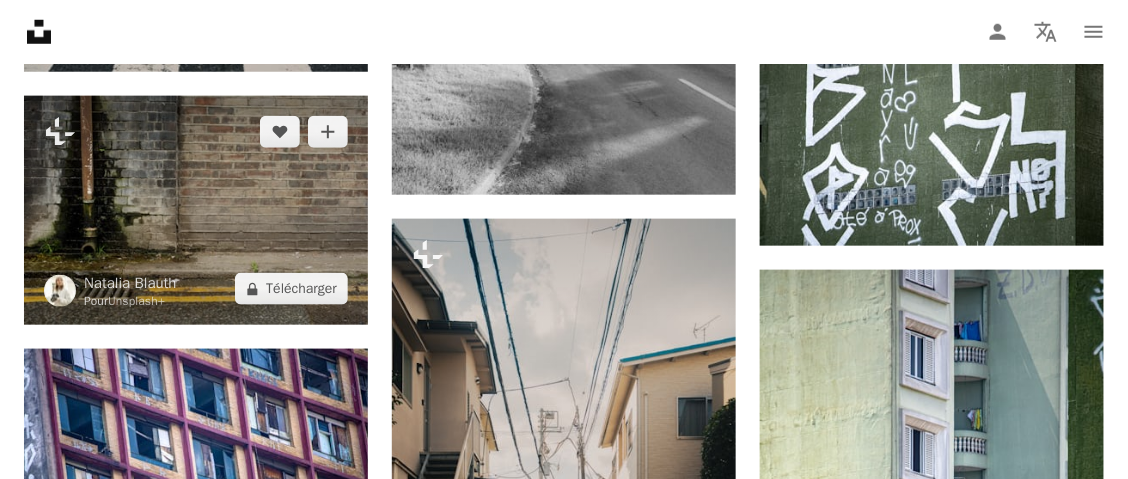 click at bounding box center [196, 211] 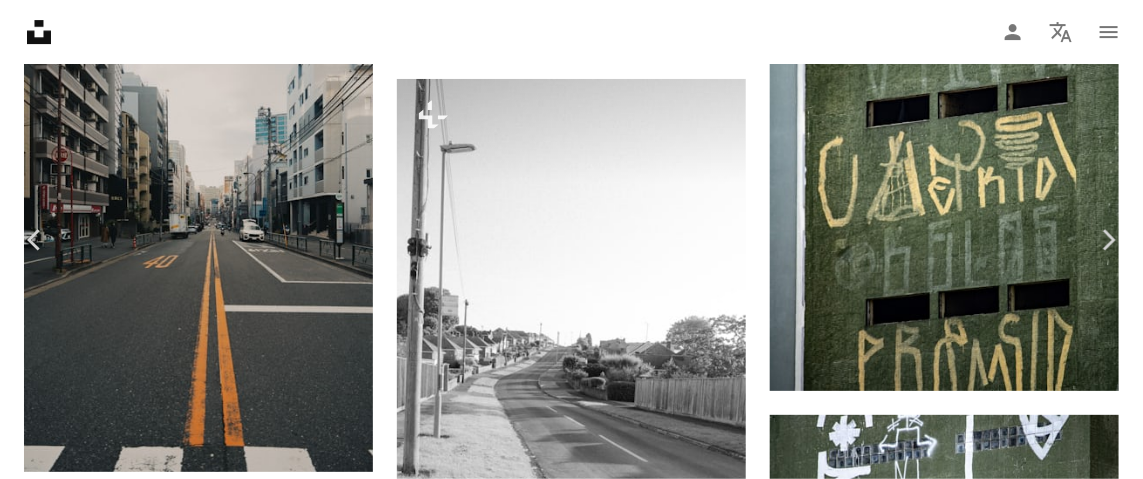 scroll, scrollTop: 207, scrollLeft: 0, axis: vertical 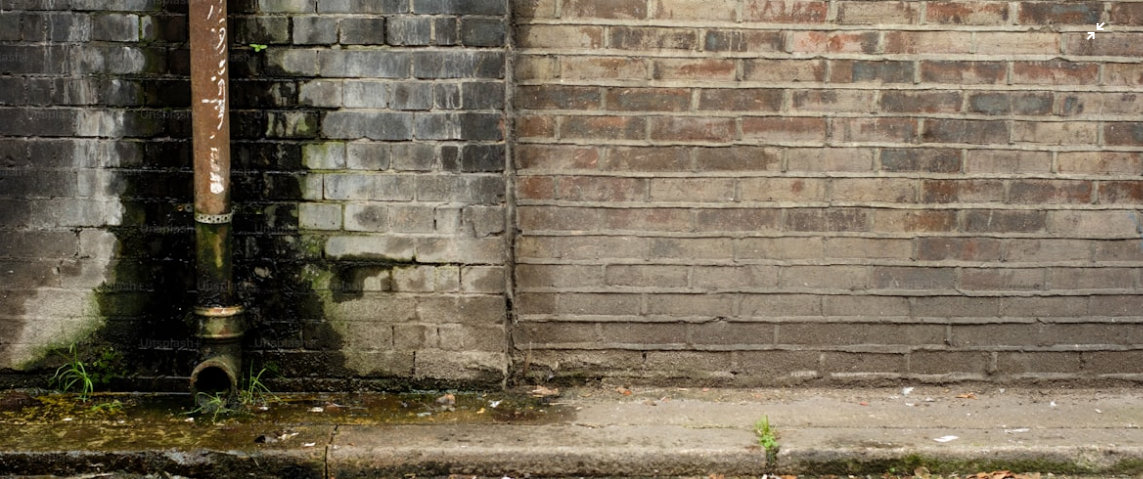 click at bounding box center (571, 248) 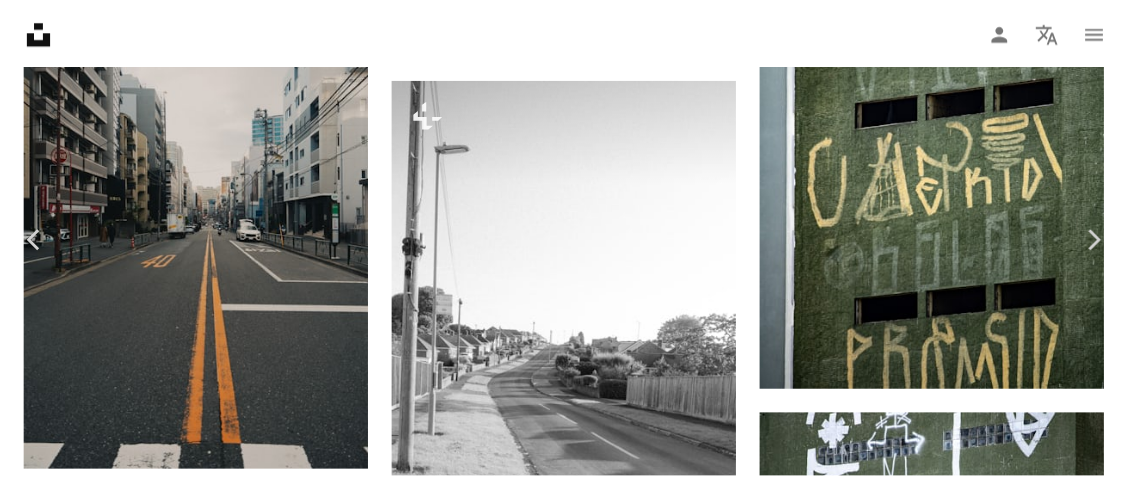 scroll, scrollTop: 185, scrollLeft: 0, axis: vertical 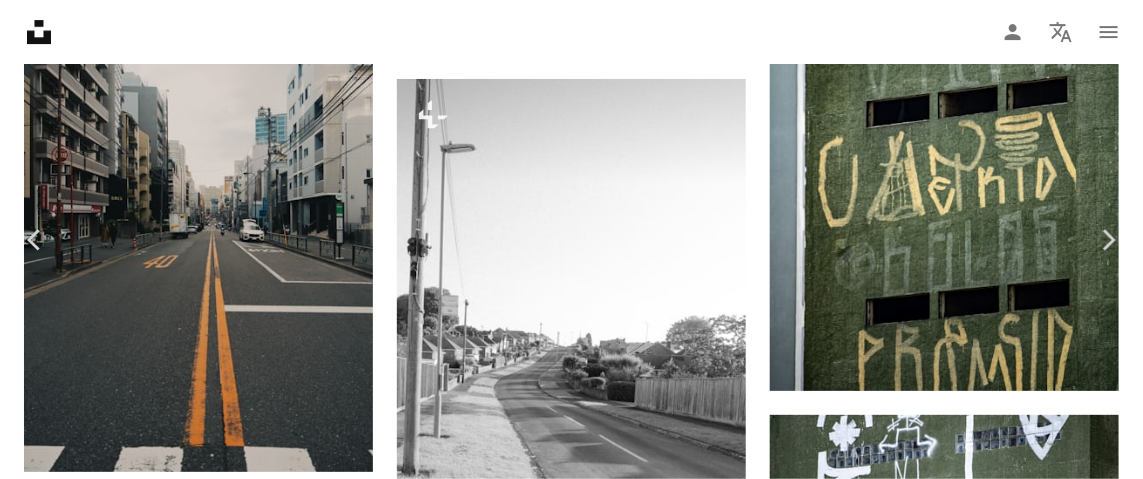 click on "An X shape" at bounding box center [20, 20] 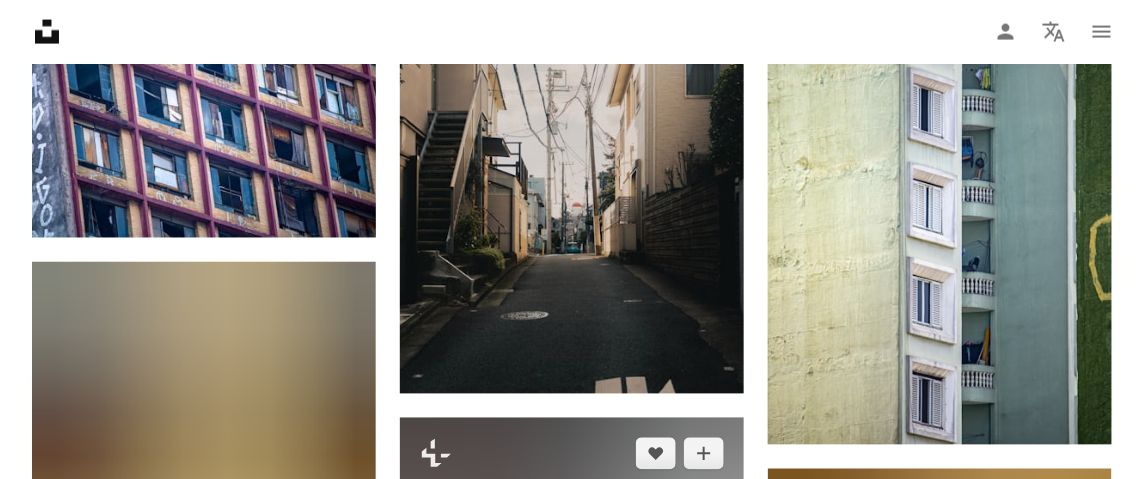 scroll, scrollTop: 30439, scrollLeft: 0, axis: vertical 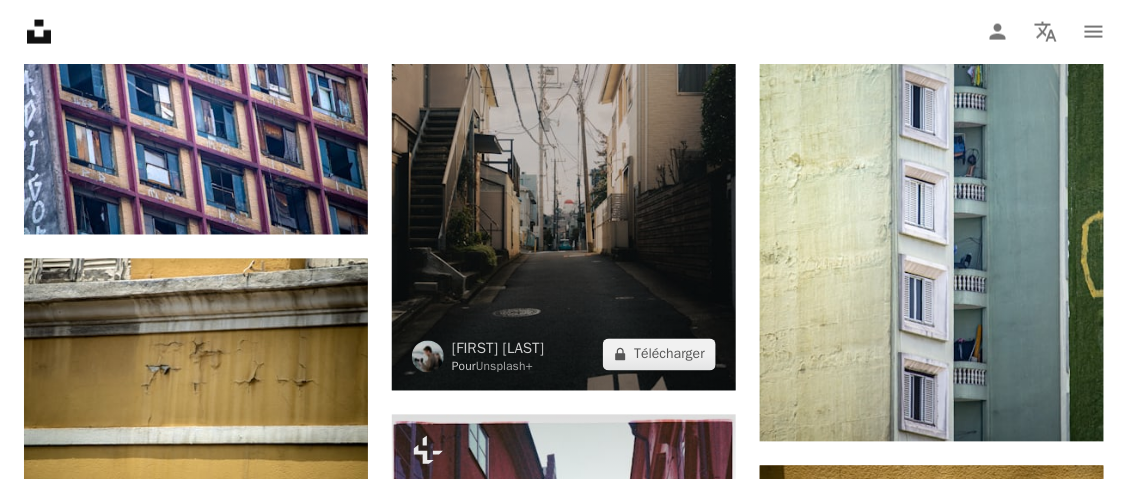 click at bounding box center (564, 133) 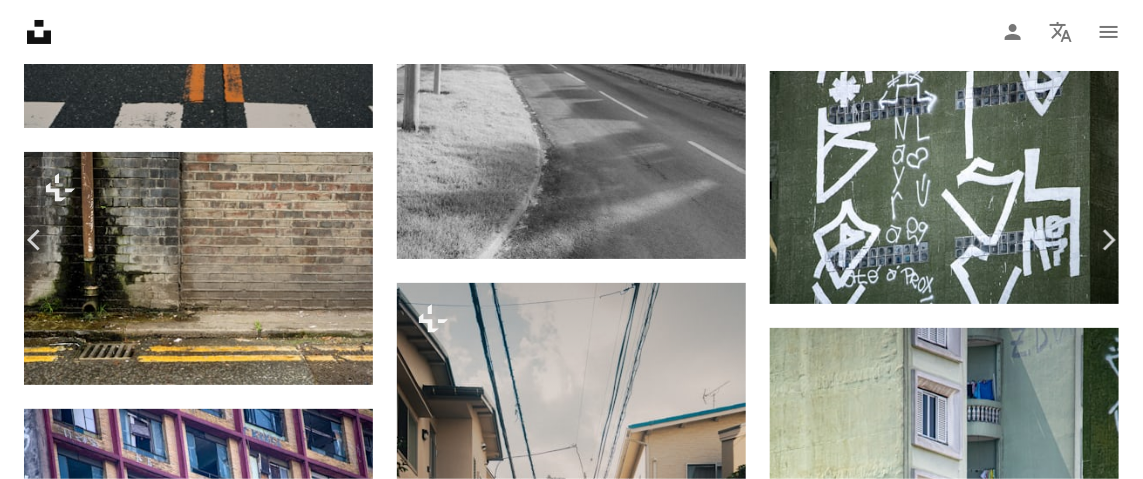 scroll, scrollTop: 189, scrollLeft: 0, axis: vertical 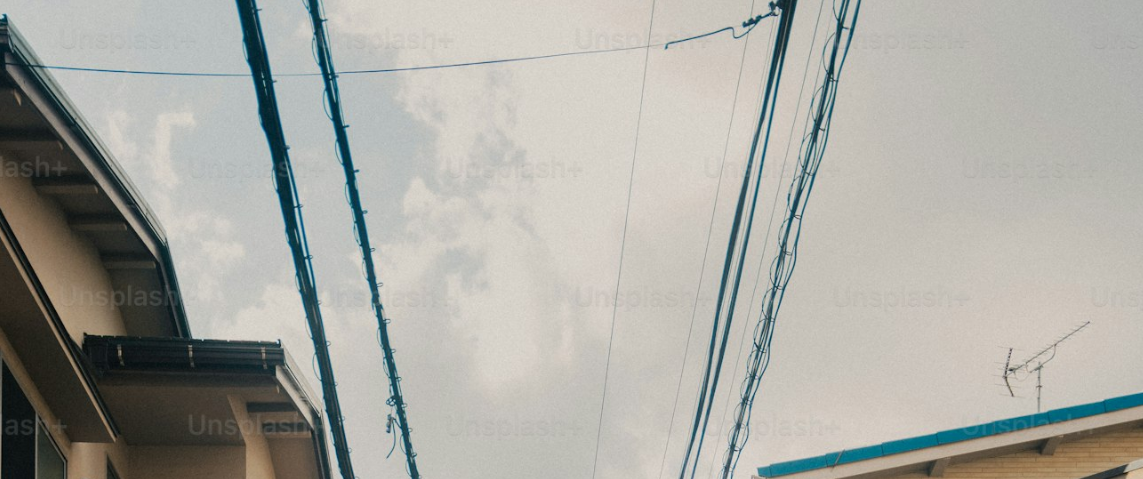click at bounding box center [571, 858] 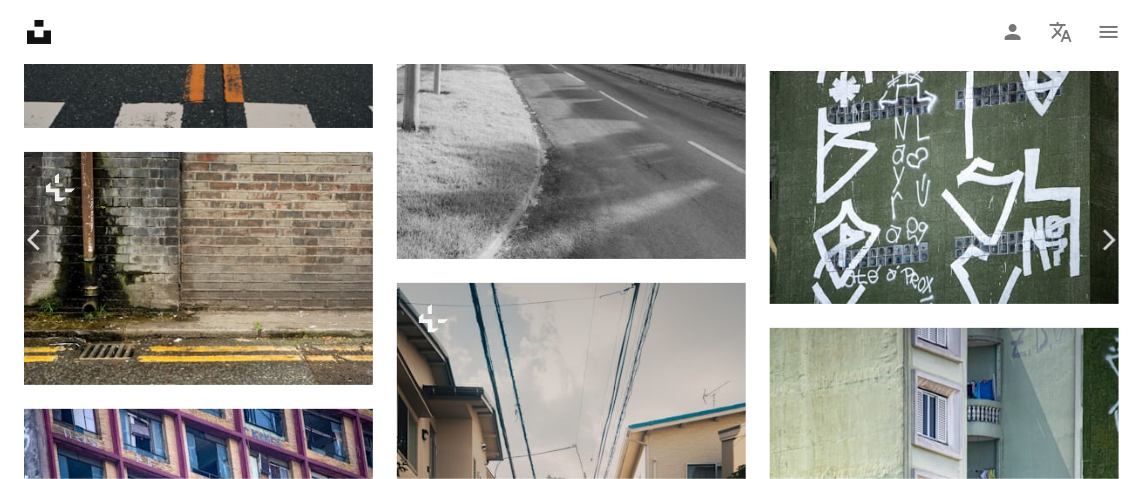 click at bounding box center (564, 4919) 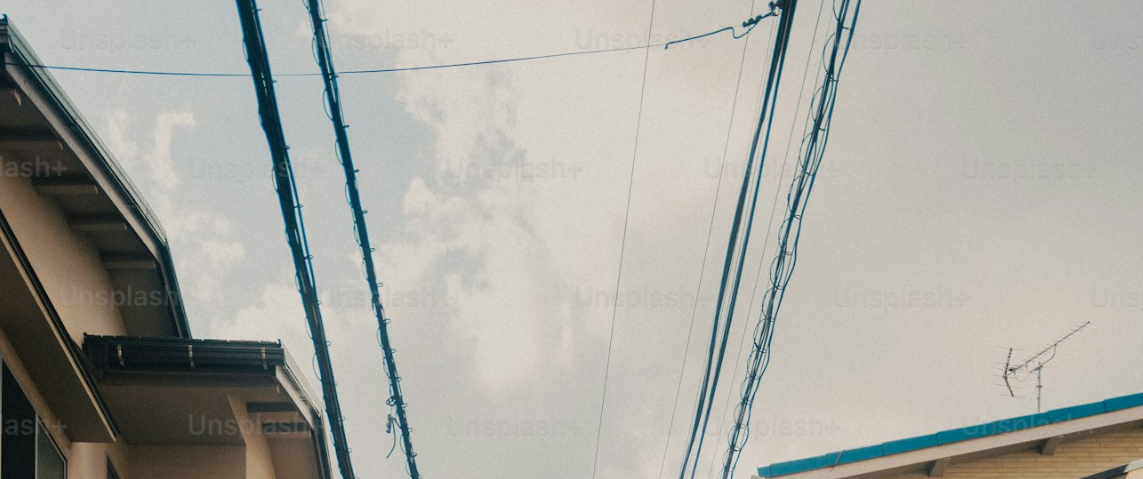 scroll, scrollTop: 597, scrollLeft: 0, axis: vertical 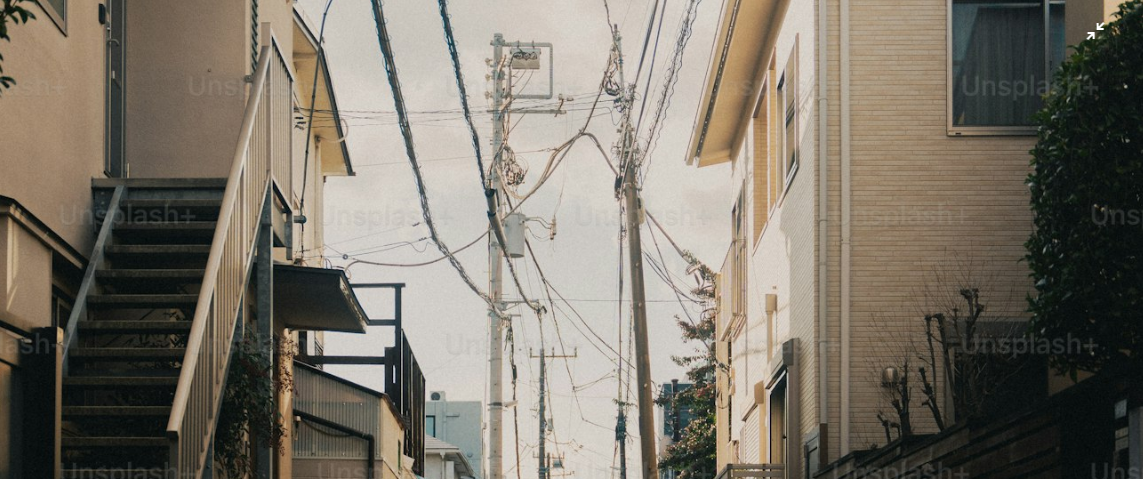 click at bounding box center (571, 261) 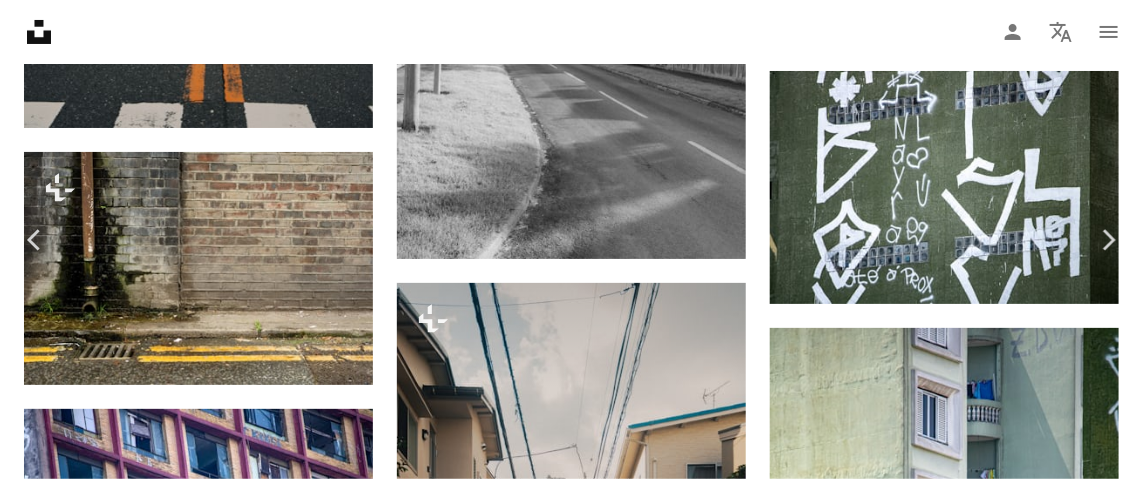click at bounding box center (564, 4919) 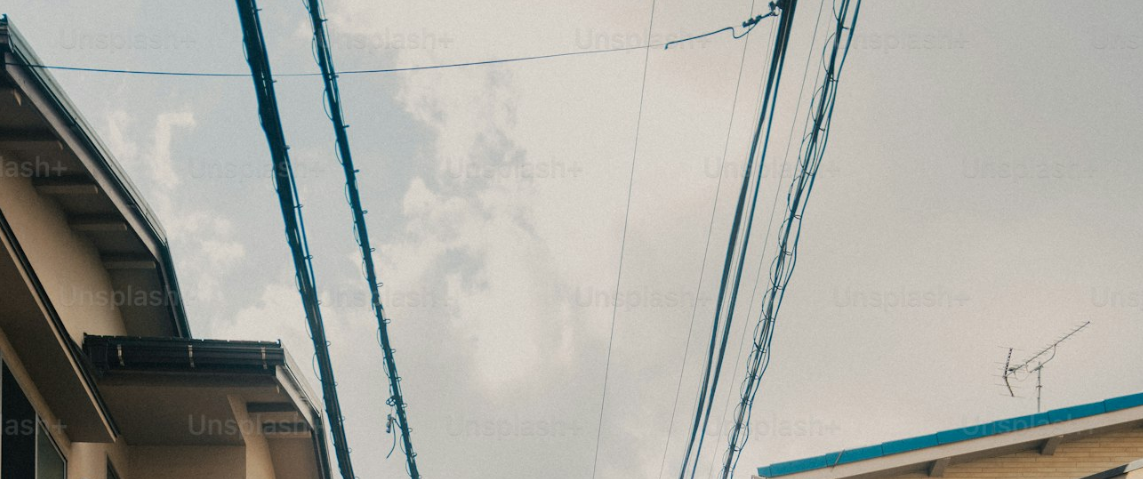 scroll, scrollTop: 597, scrollLeft: 0, axis: vertical 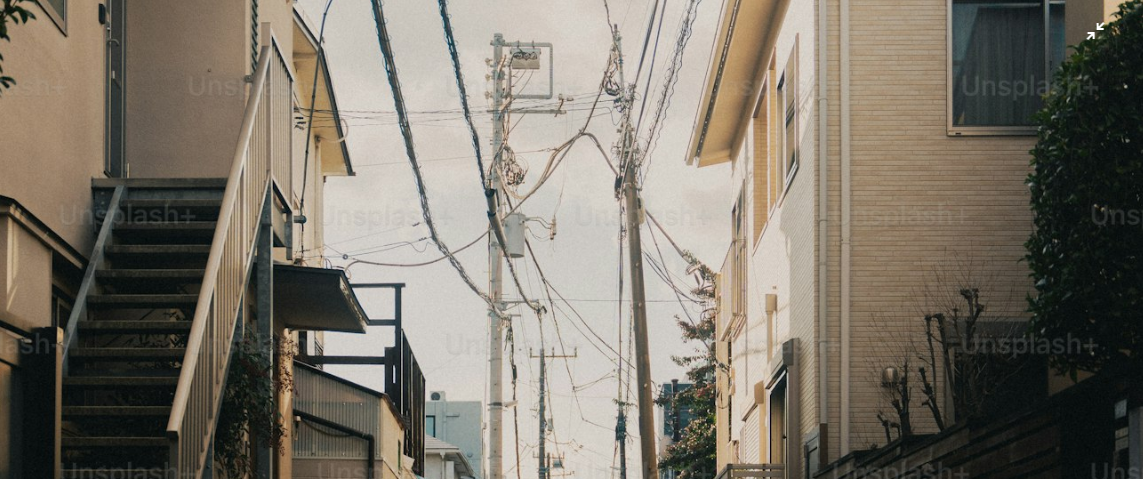 click at bounding box center (571, 261) 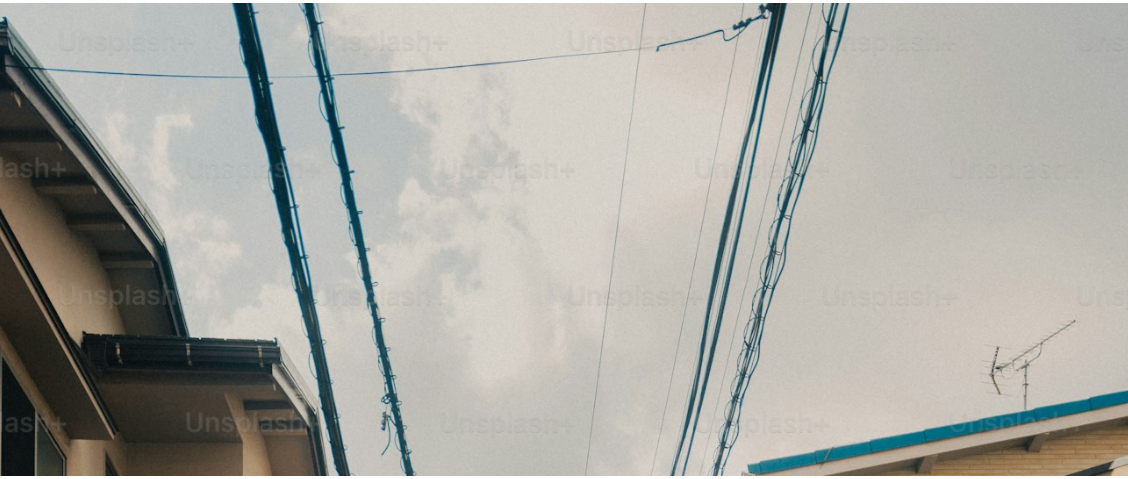 scroll, scrollTop: 597, scrollLeft: 0, axis: vertical 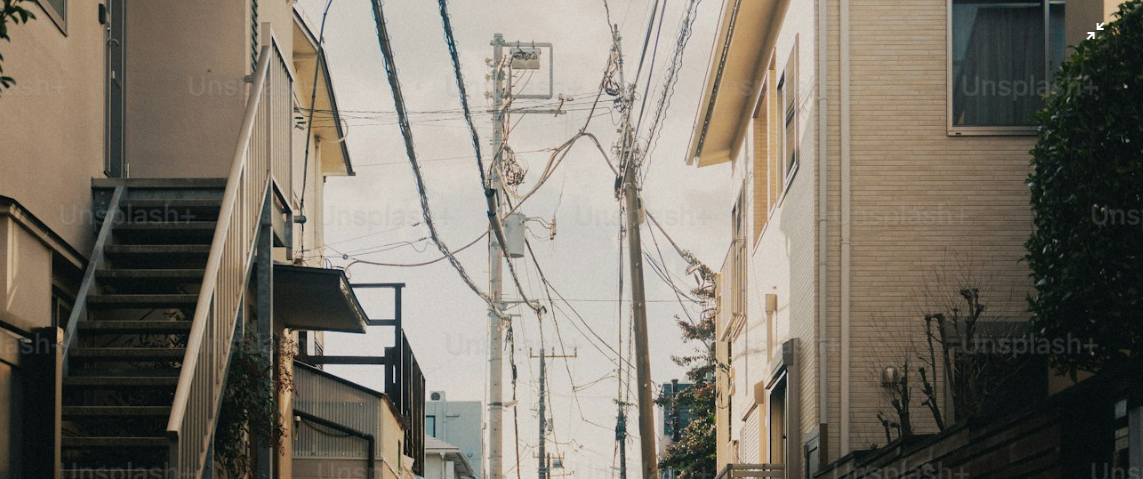 click at bounding box center (571, 261) 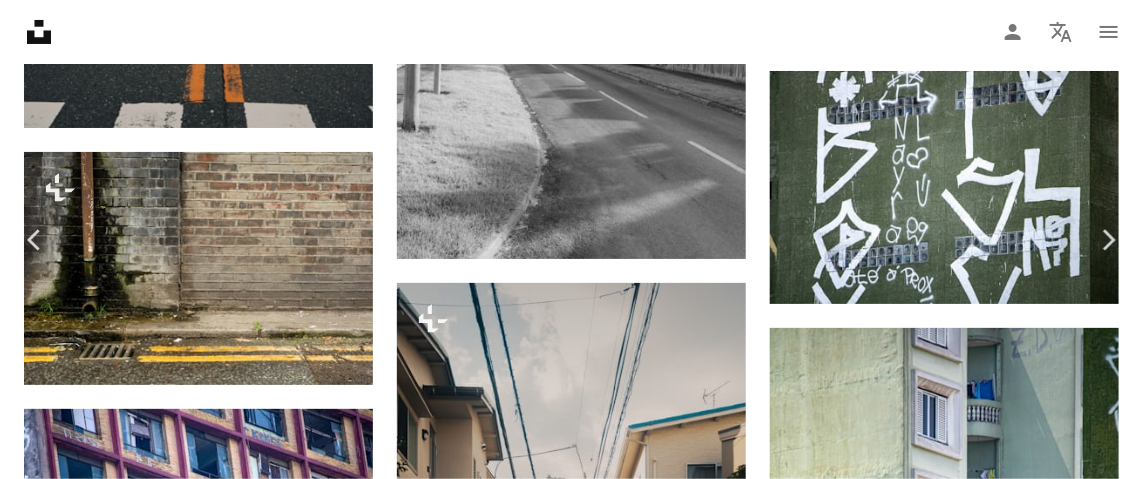 type 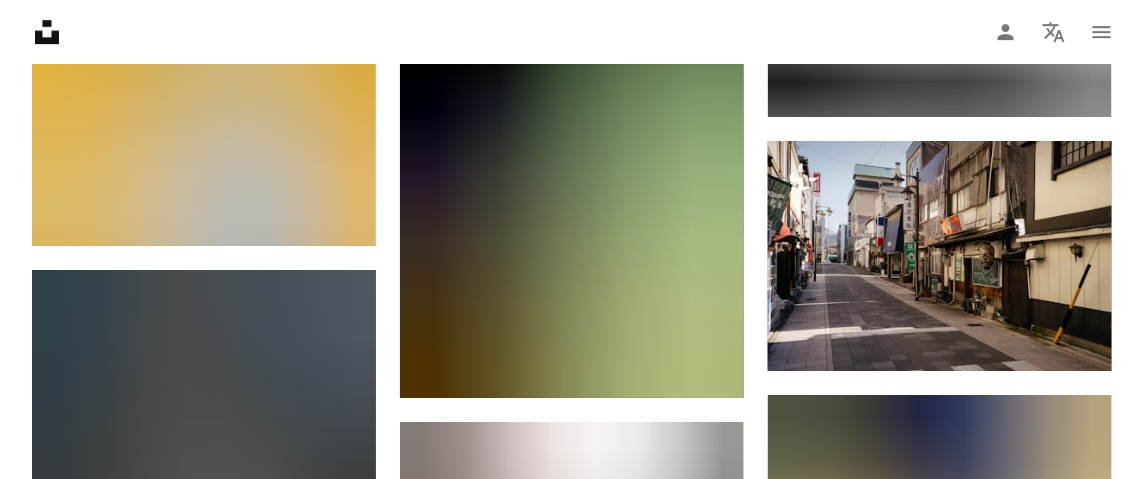 scroll, scrollTop: 33294, scrollLeft: 0, axis: vertical 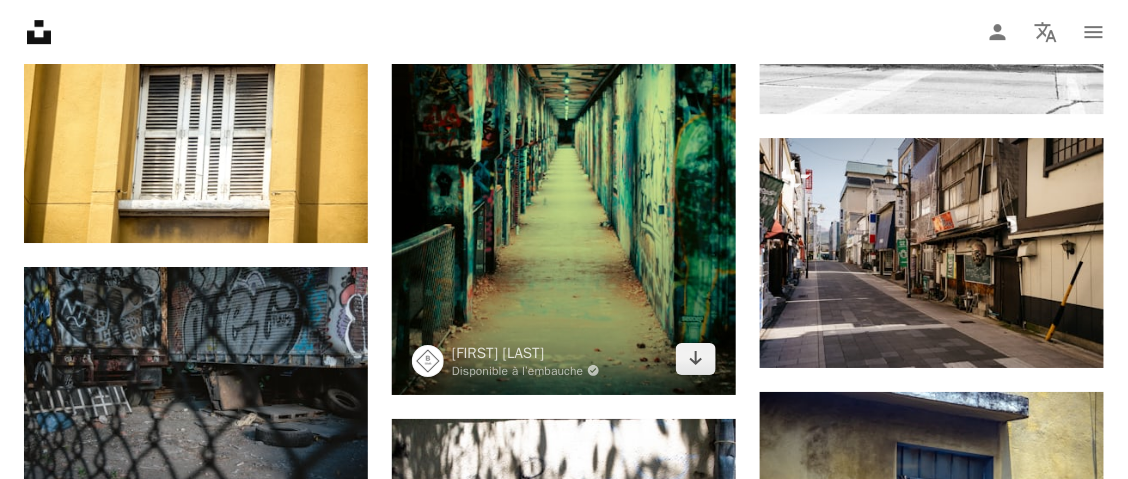click at bounding box center (564, 137) 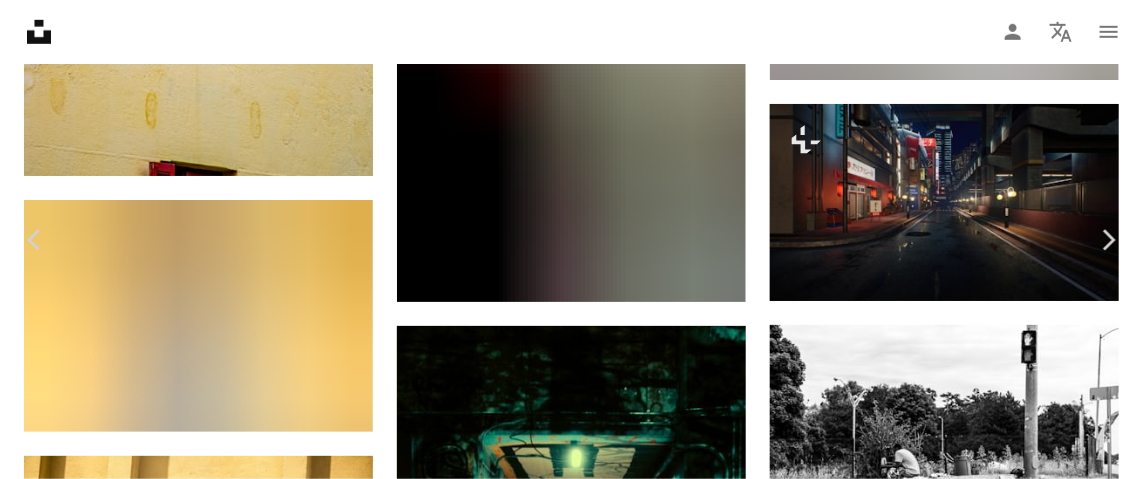 scroll, scrollTop: 204, scrollLeft: 0, axis: vertical 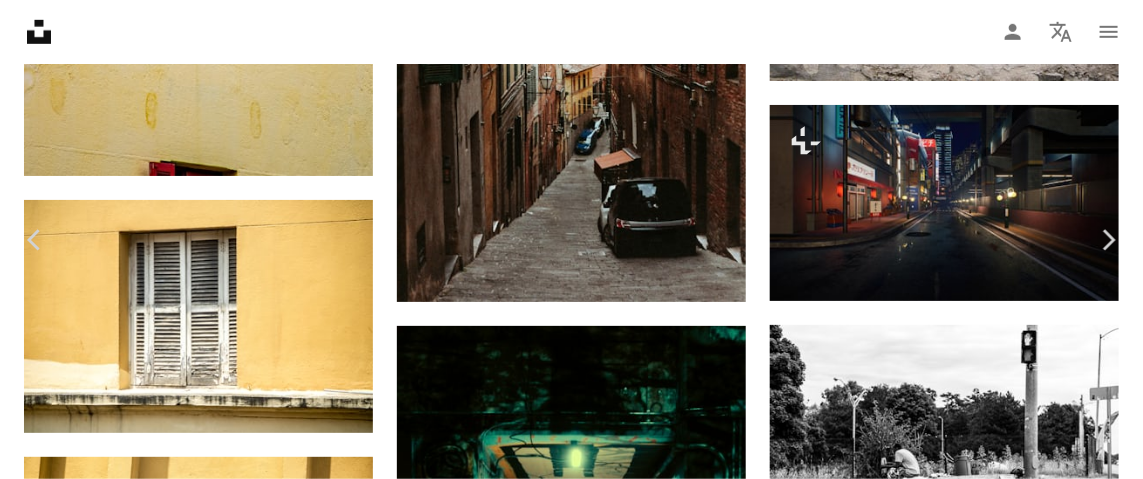 click at bounding box center (564, 4109) 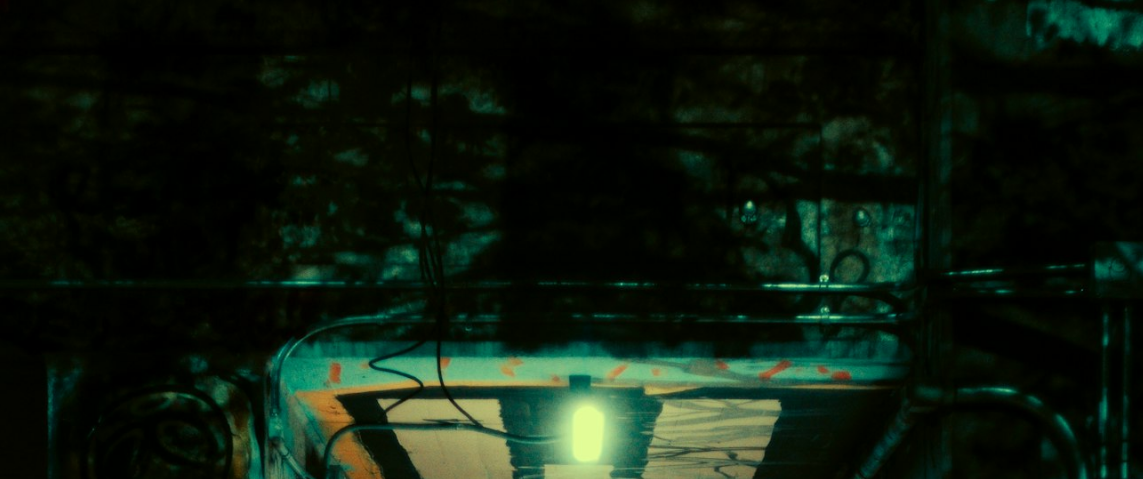 scroll, scrollTop: 598, scrollLeft: 0, axis: vertical 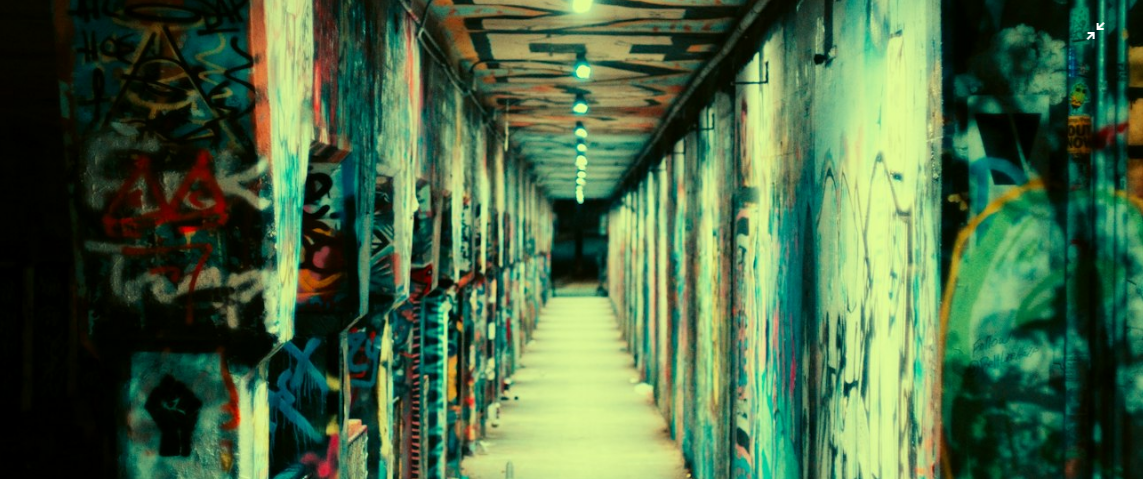 click at bounding box center [571, 260] 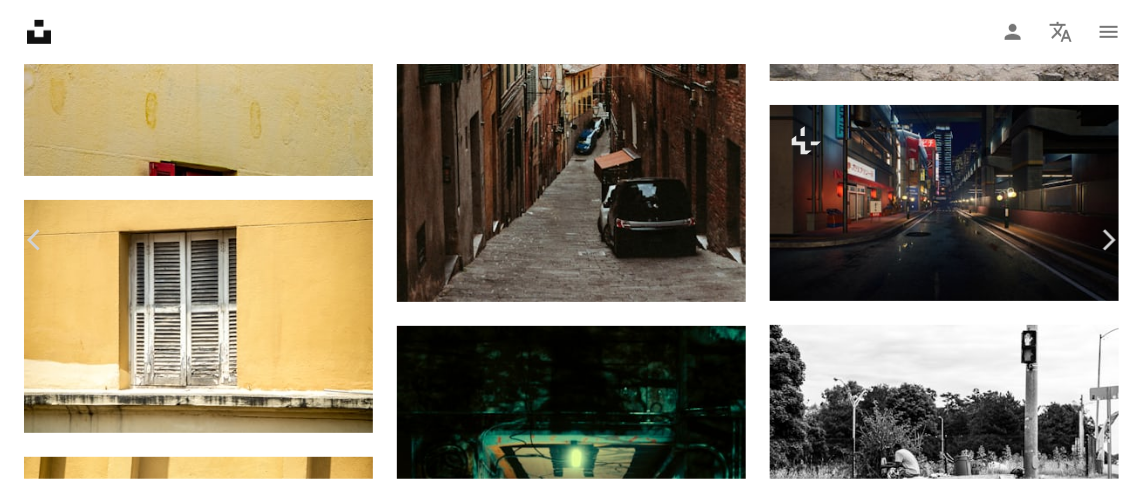 scroll, scrollTop: 189, scrollLeft: 0, axis: vertical 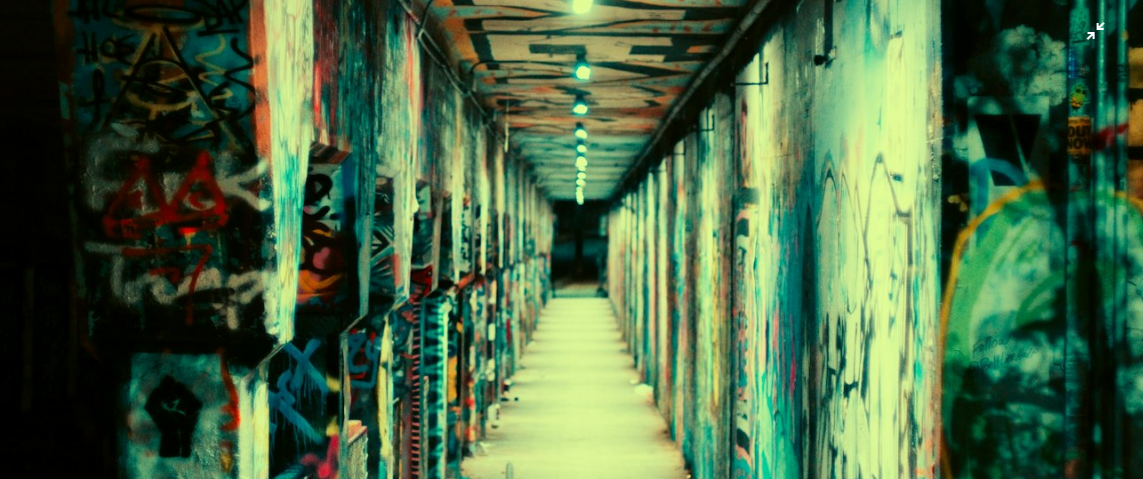 click at bounding box center [571, 261] 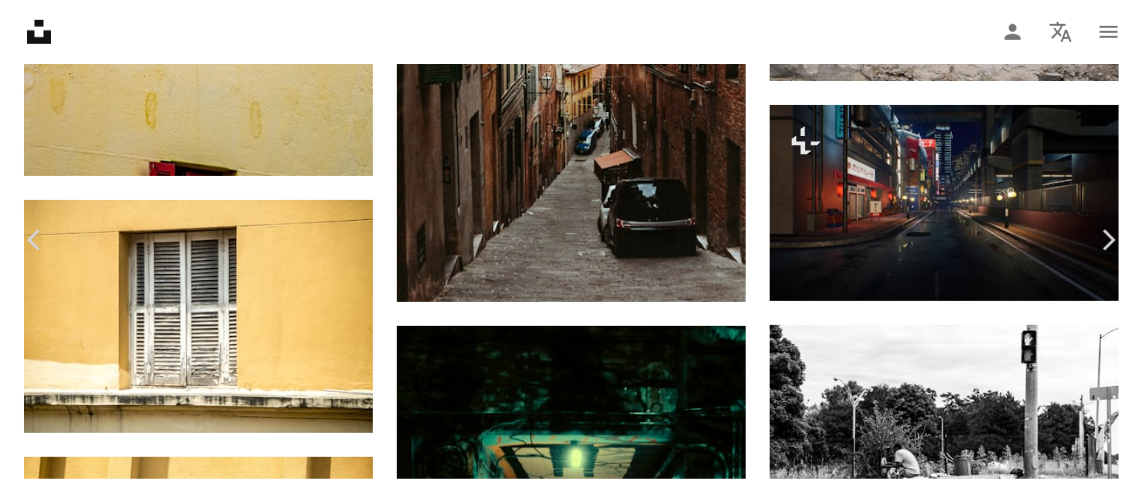 click at bounding box center [564, 4124] 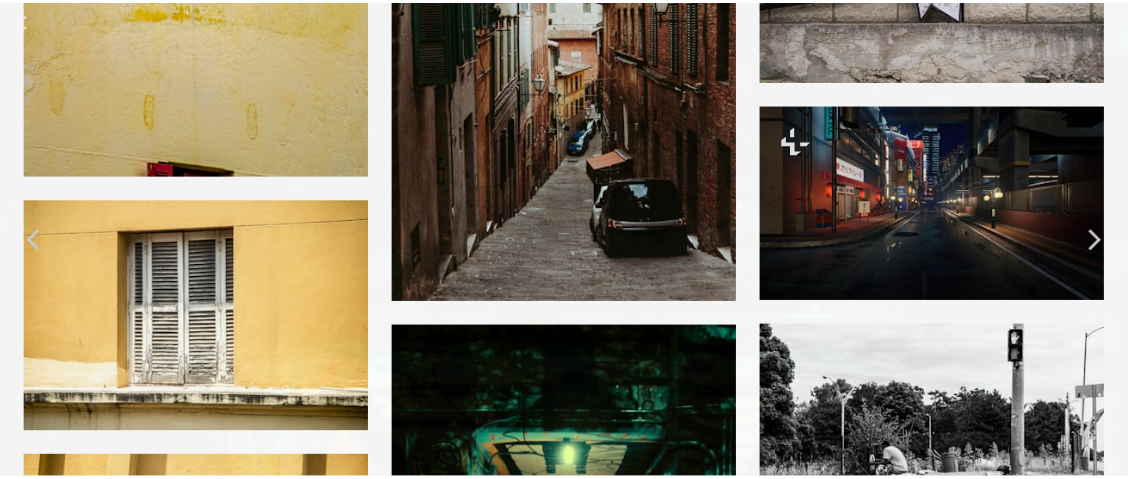 scroll, scrollTop: 597, scrollLeft: 0, axis: vertical 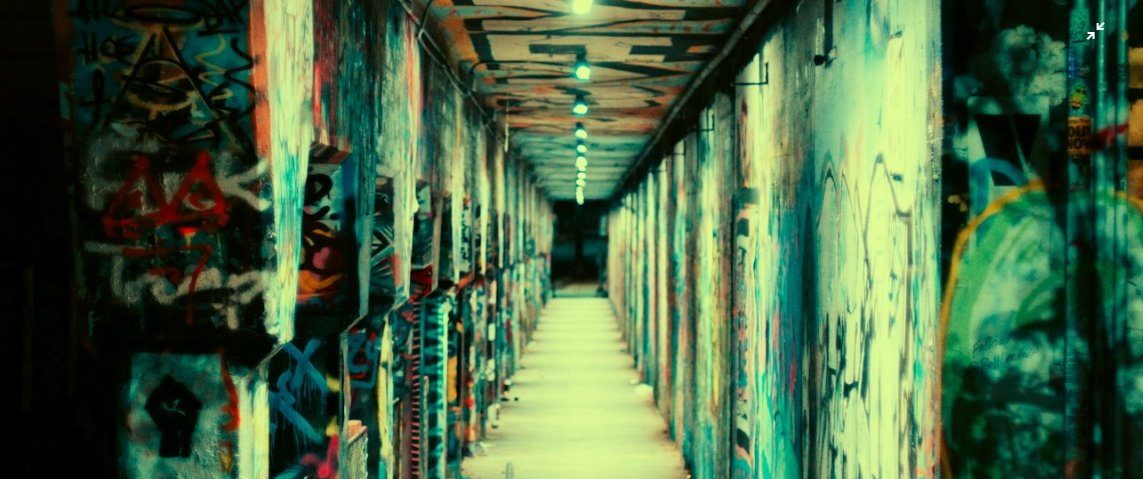 click at bounding box center [571, 261] 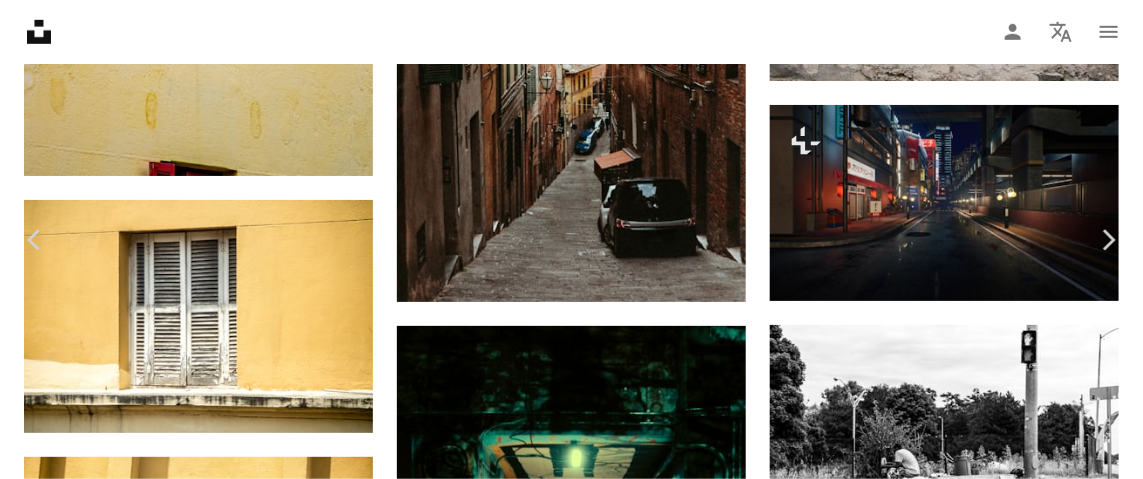 type 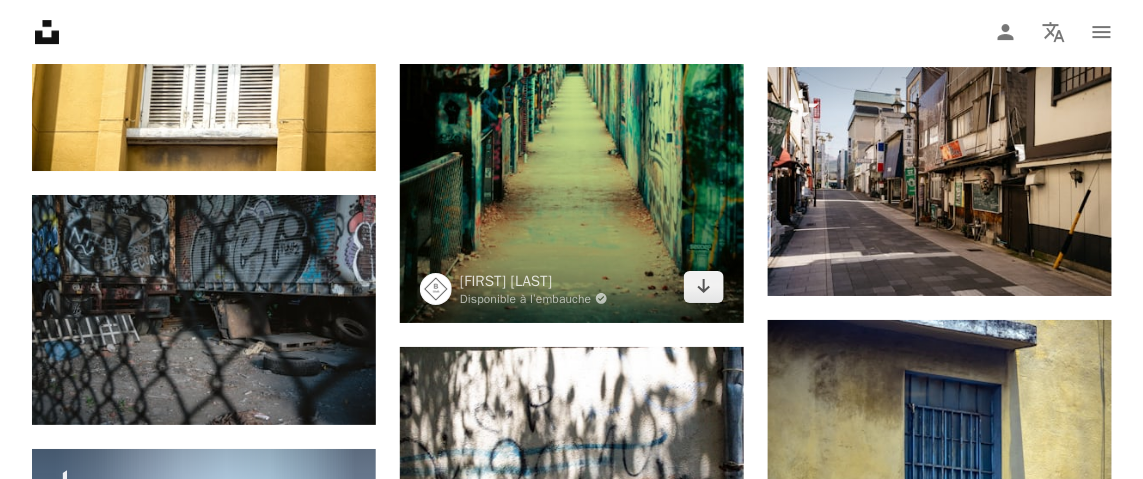 scroll, scrollTop: 33358, scrollLeft: 0, axis: vertical 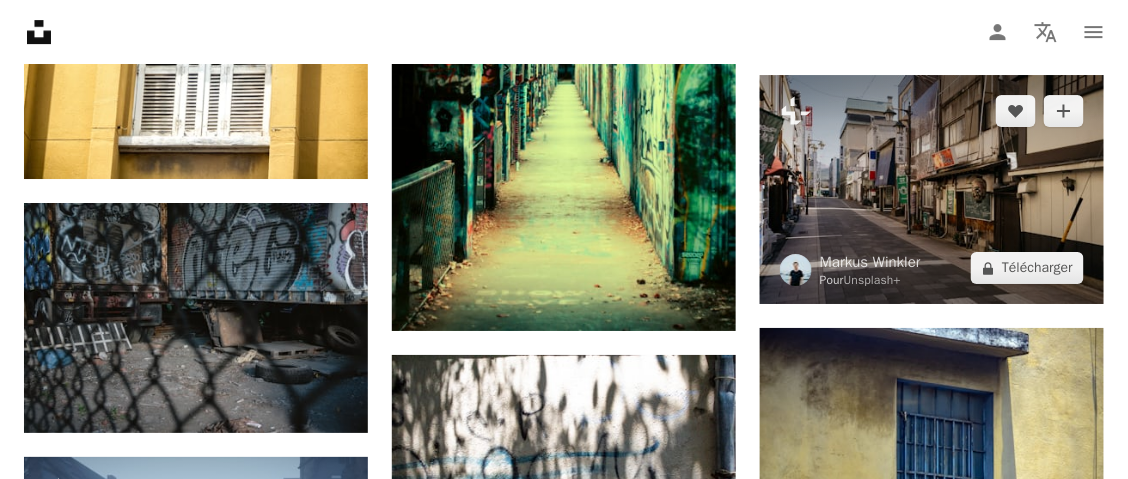 click at bounding box center [932, 190] 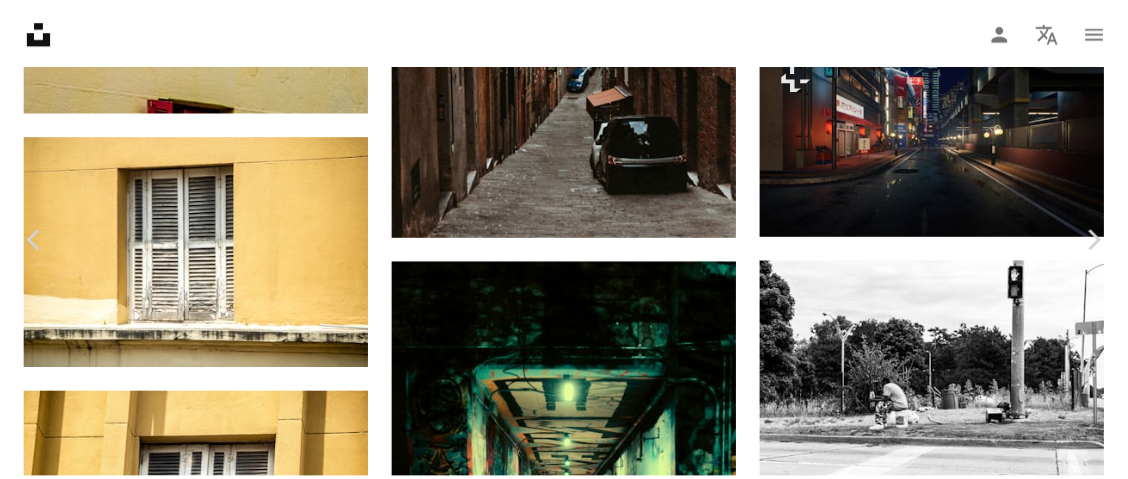 scroll, scrollTop: 148, scrollLeft: 0, axis: vertical 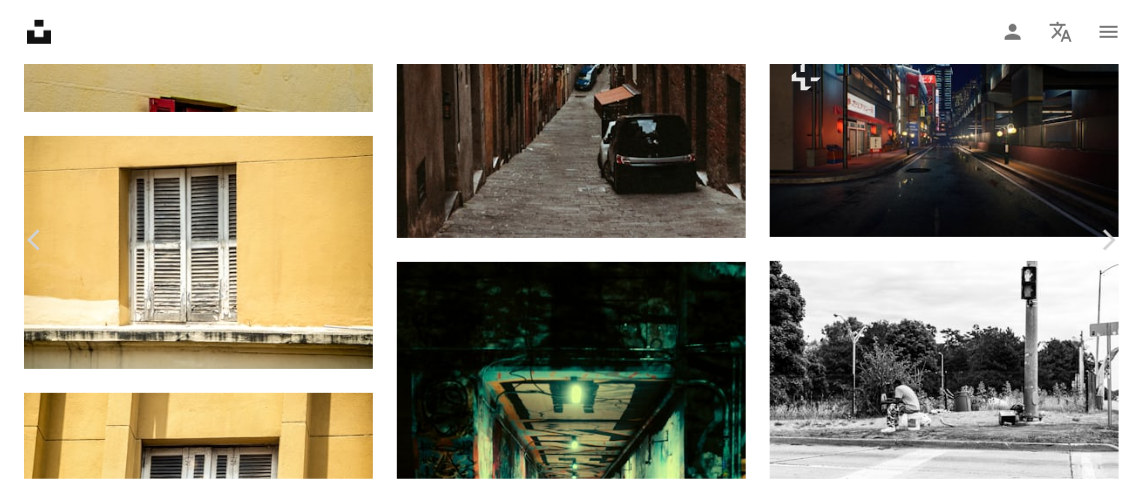 click on "An X shape" at bounding box center [20, 20] 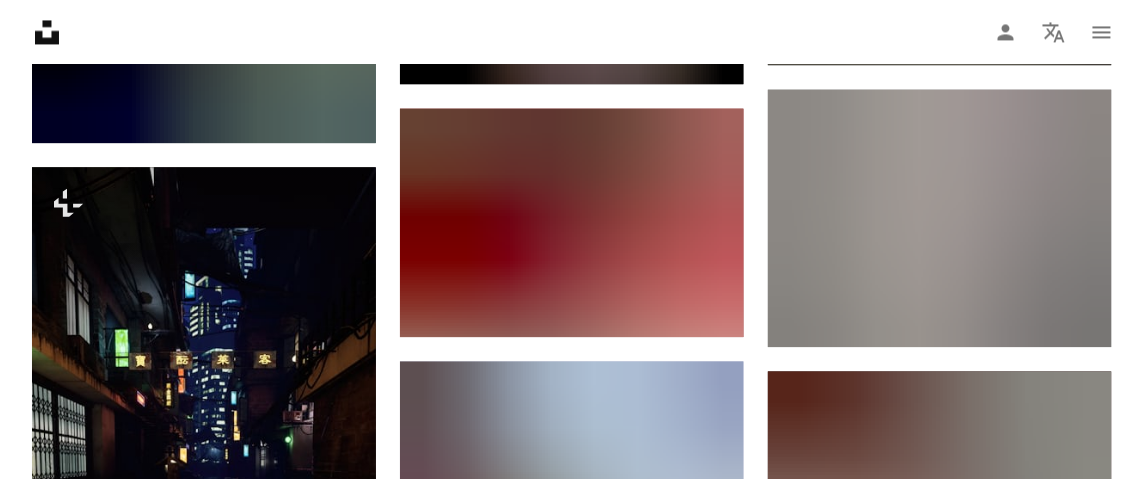 scroll, scrollTop: 36676, scrollLeft: 0, axis: vertical 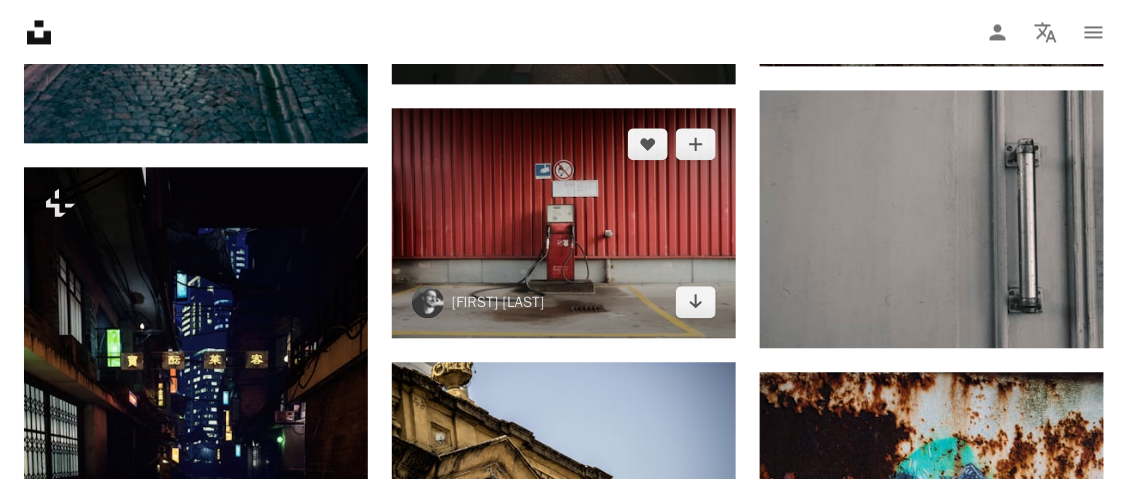 click at bounding box center (564, 223) 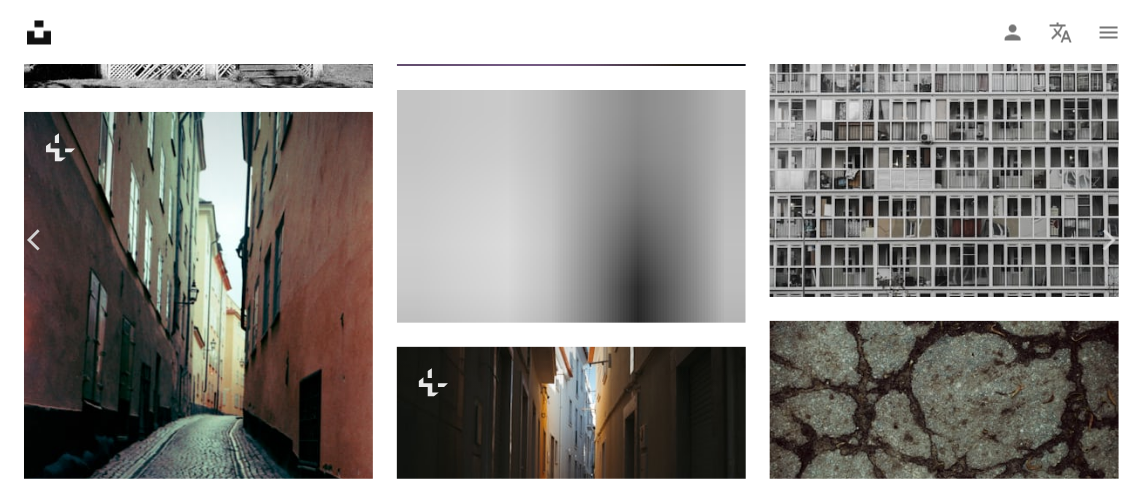 scroll, scrollTop: 163, scrollLeft: 0, axis: vertical 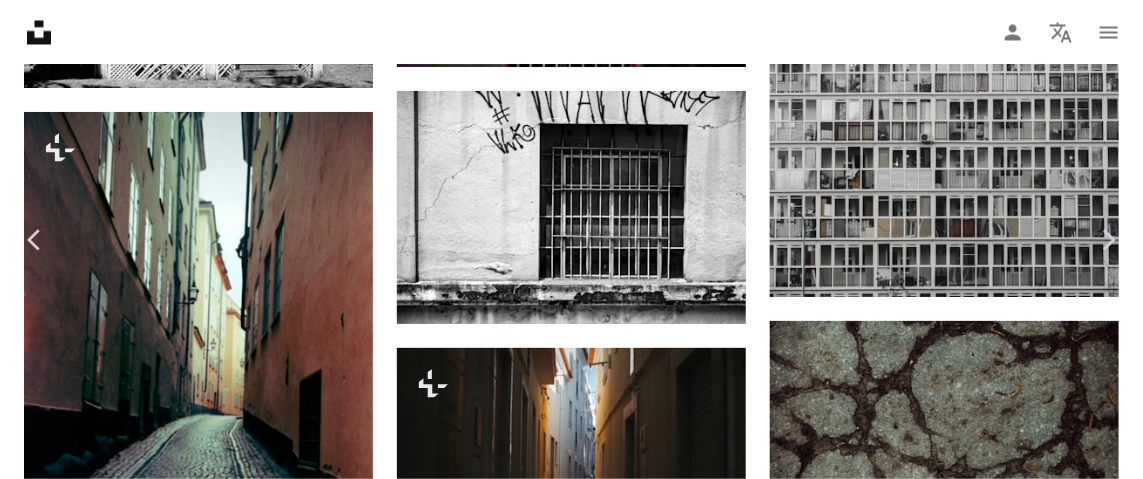 click at bounding box center [564, 6071] 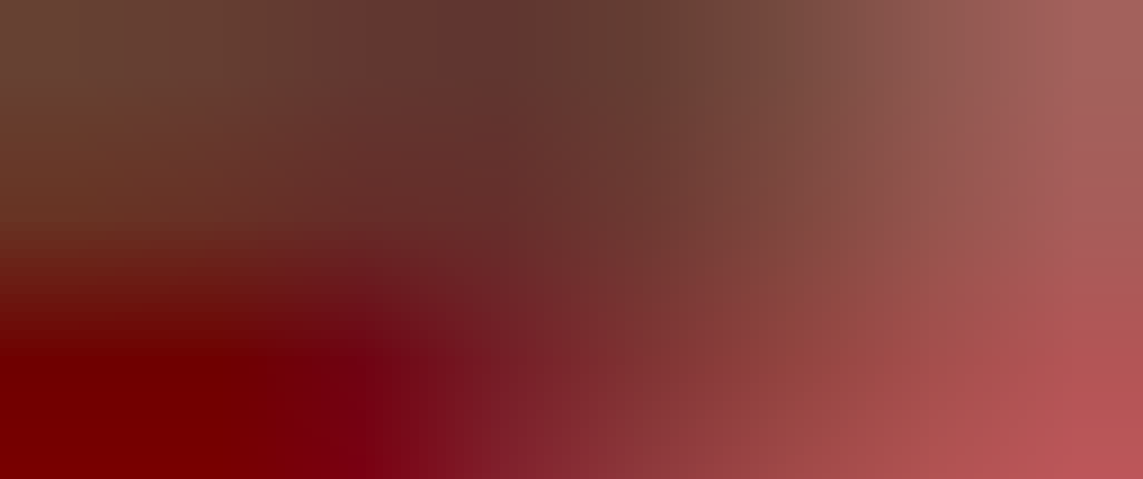 scroll, scrollTop: 132, scrollLeft: 0, axis: vertical 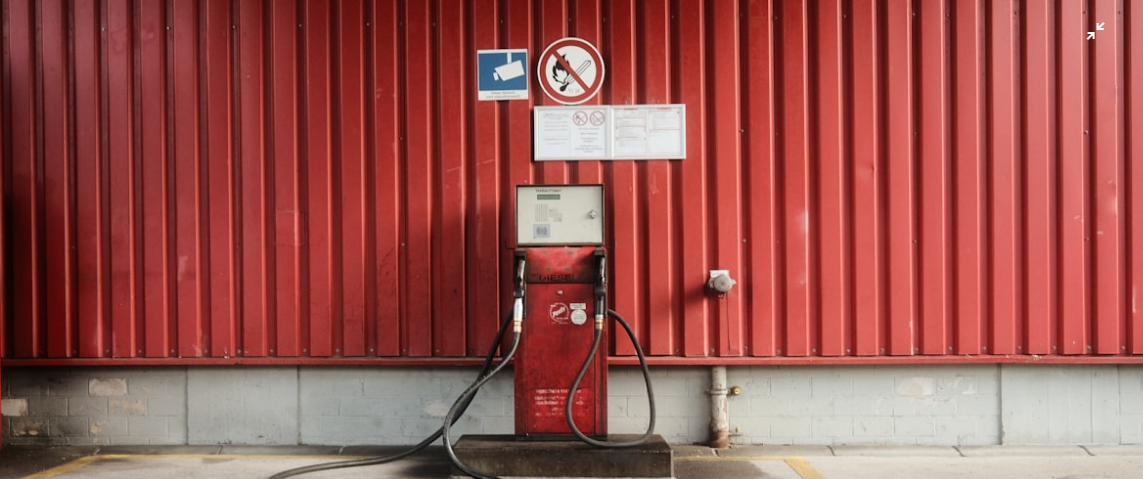 click at bounding box center (571, 248) 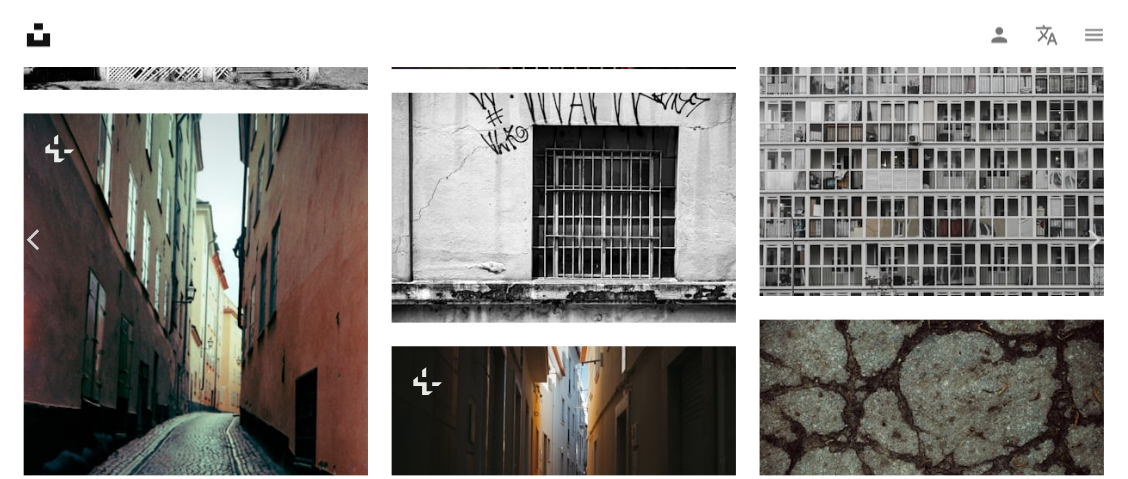 scroll, scrollTop: 186, scrollLeft: 0, axis: vertical 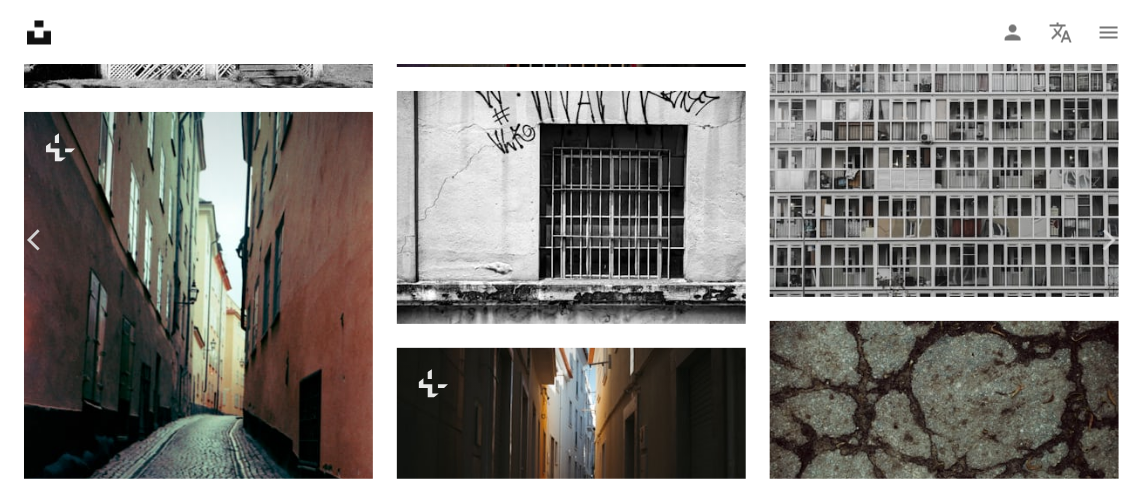 type 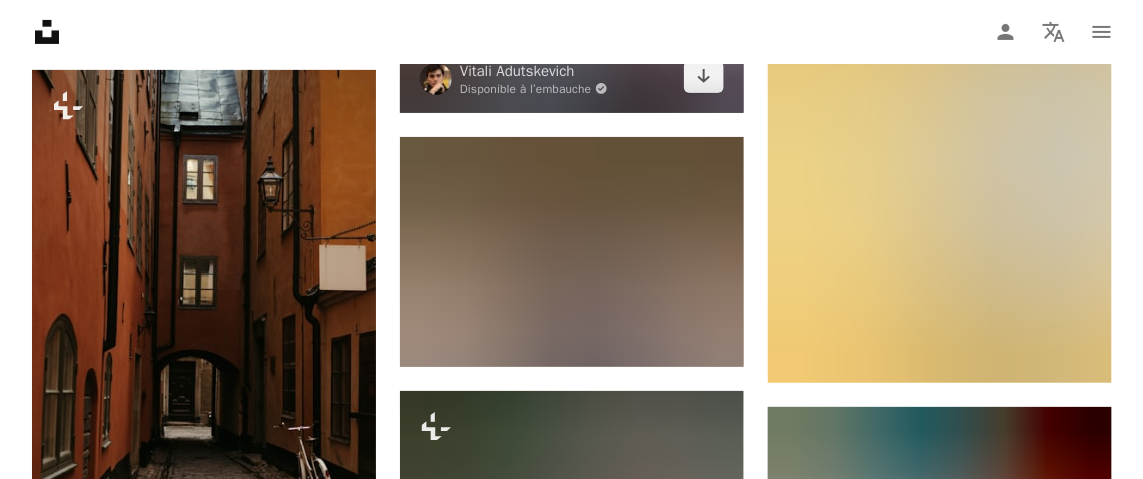 scroll, scrollTop: 37666, scrollLeft: 0, axis: vertical 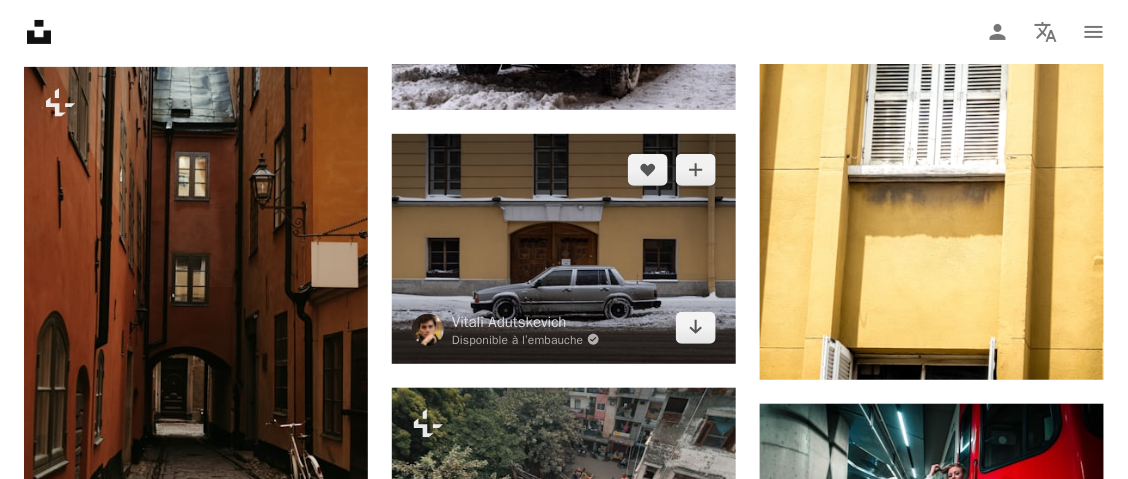 click at bounding box center [564, 249] 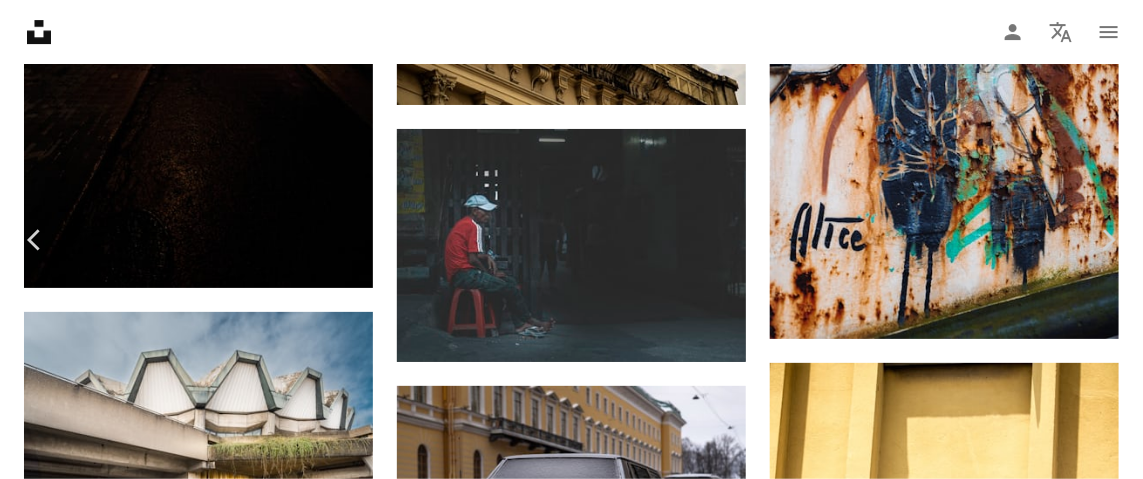 scroll, scrollTop: 180, scrollLeft: 0, axis: vertical 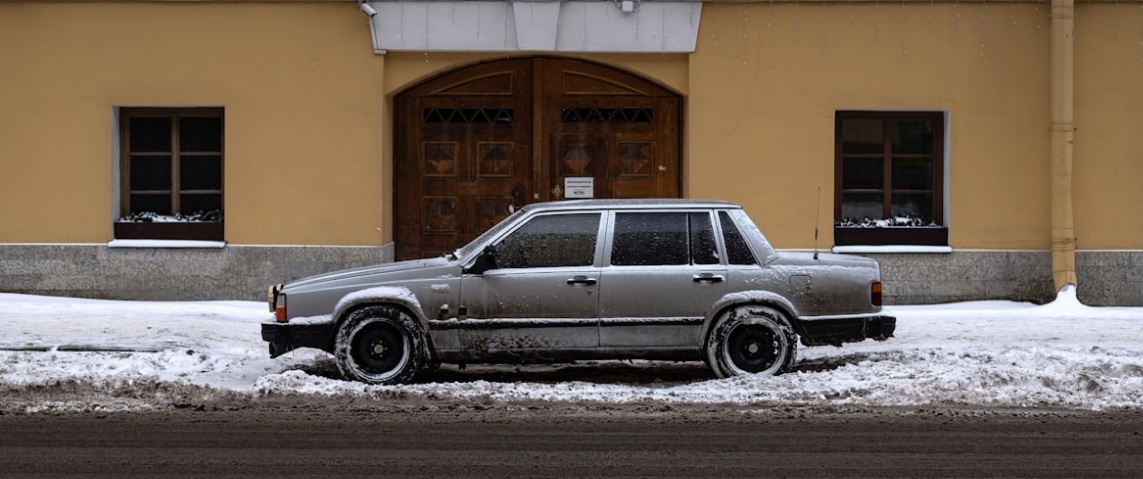 click at bounding box center (571, 144) 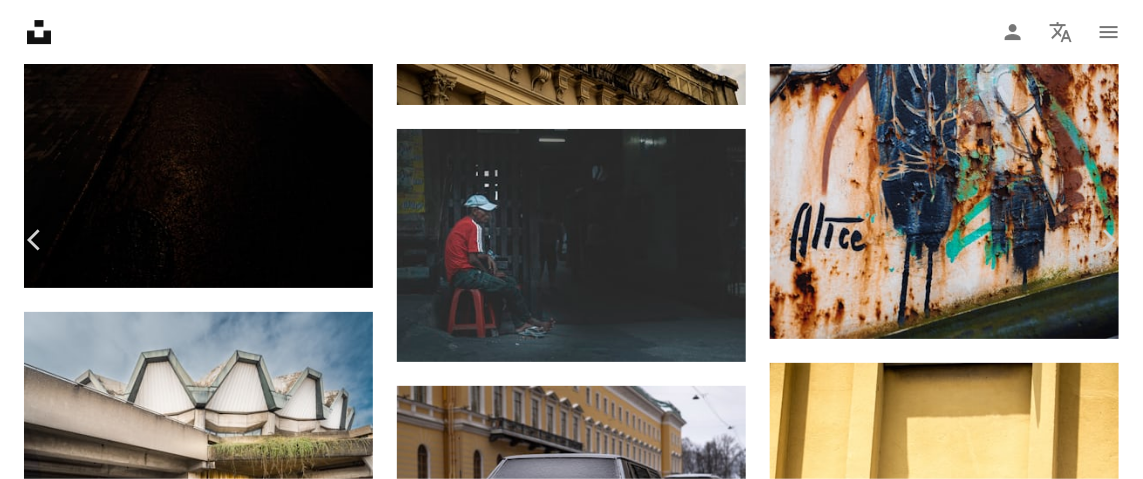 type 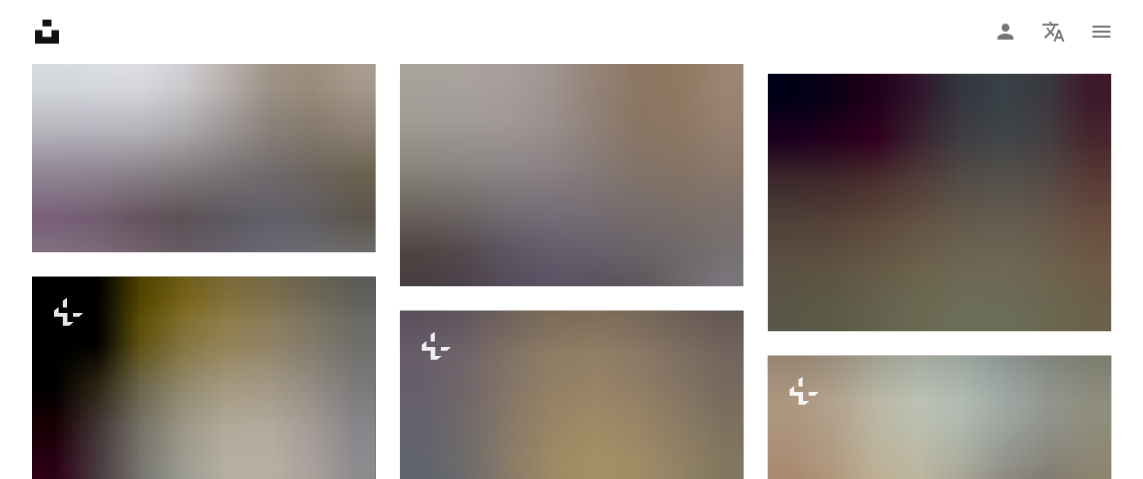 scroll, scrollTop: 38254, scrollLeft: 0, axis: vertical 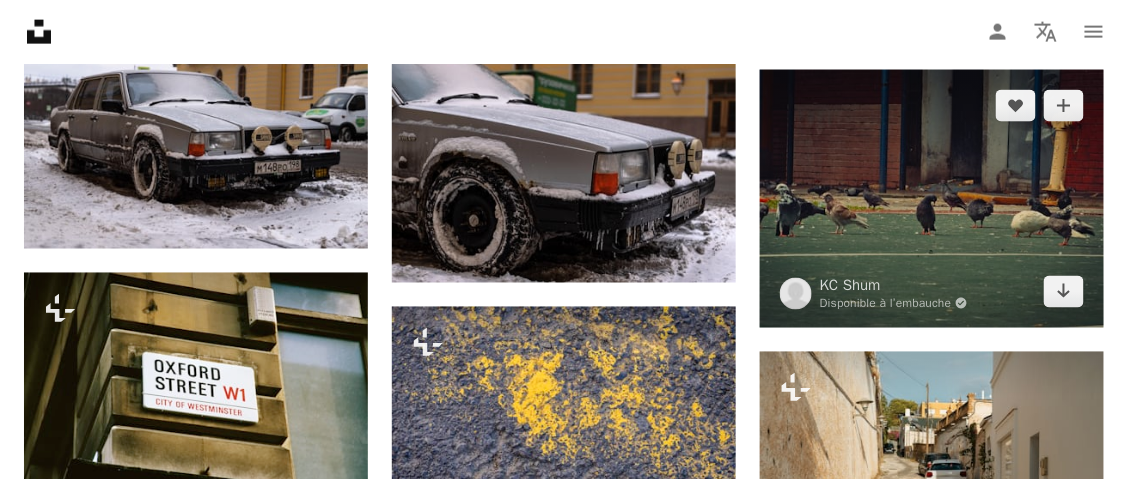 click at bounding box center (932, 199) 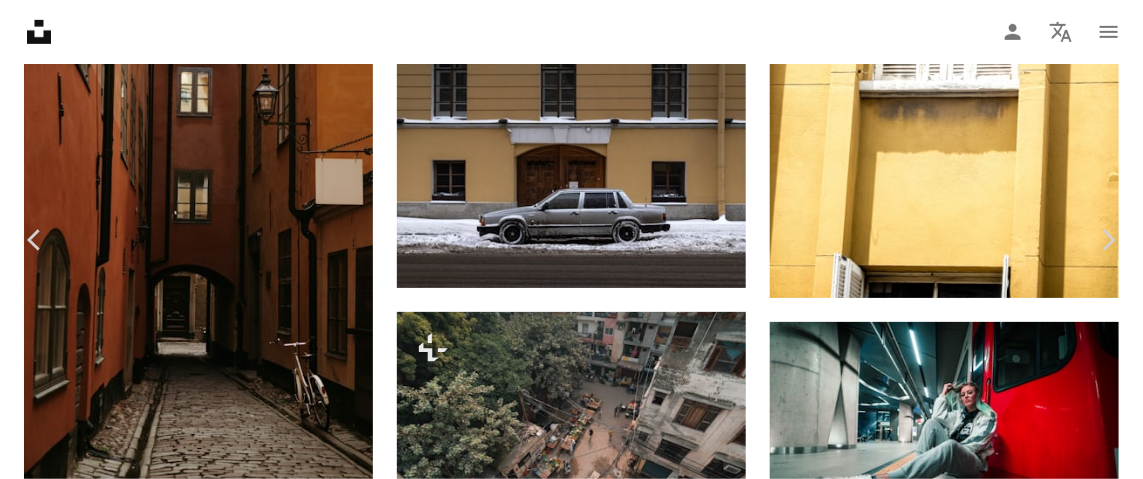 scroll, scrollTop: 76, scrollLeft: 0, axis: vertical 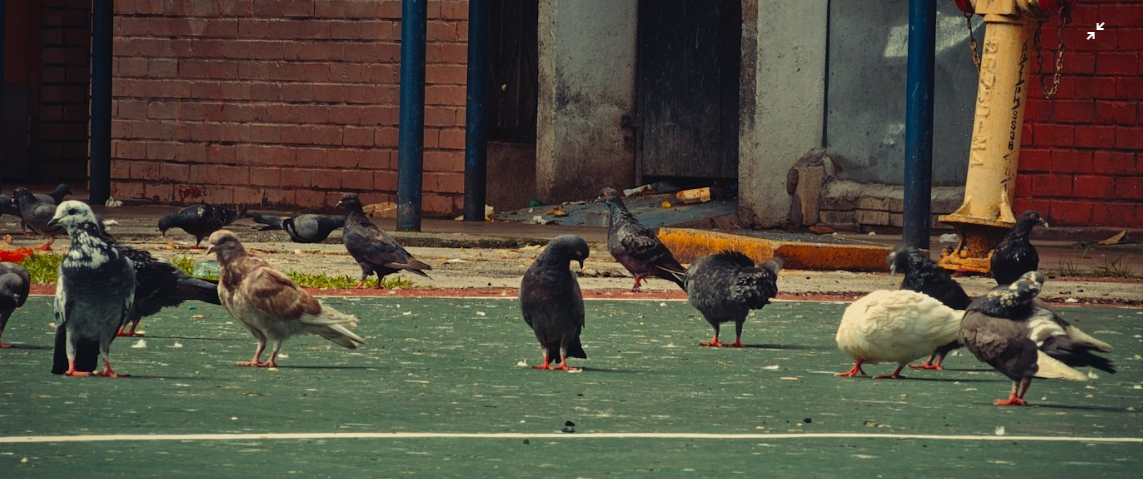 click at bounding box center [571, 249] 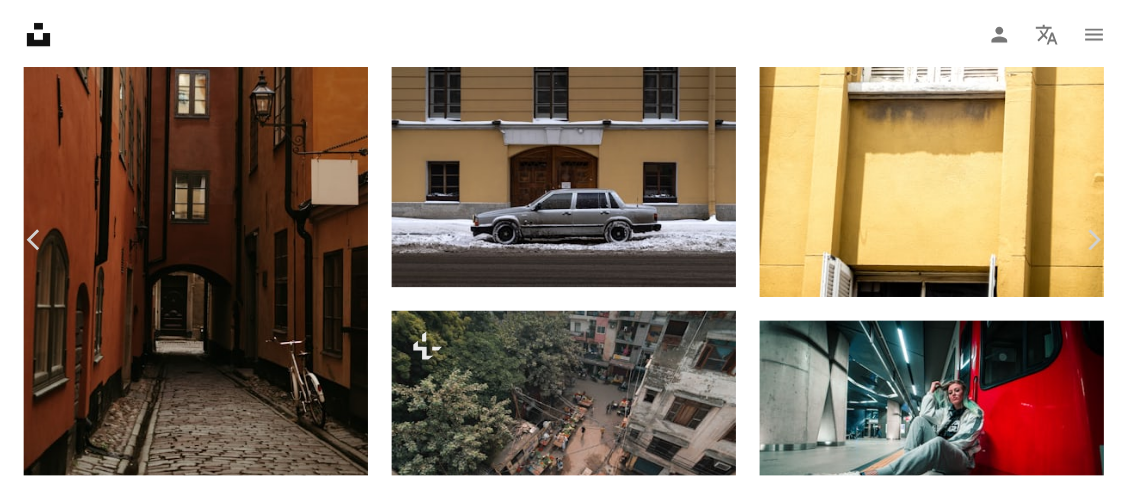 scroll, scrollTop: 185, scrollLeft: 0, axis: vertical 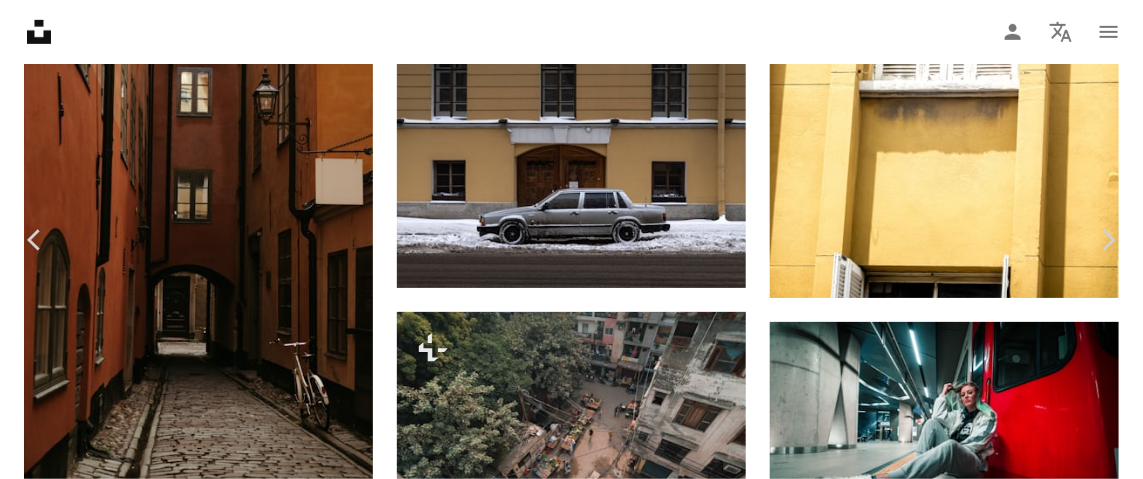 type 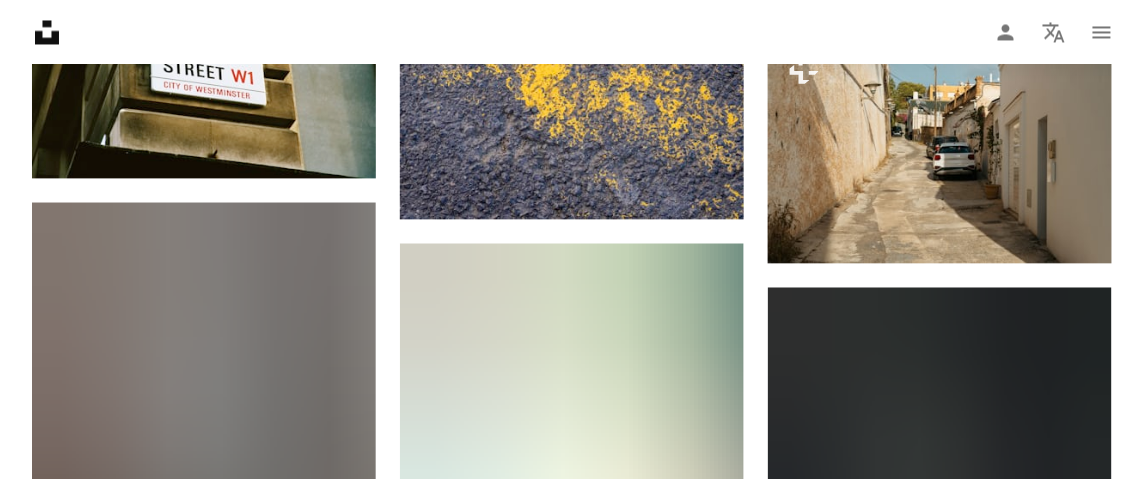 scroll, scrollTop: 38575, scrollLeft: 0, axis: vertical 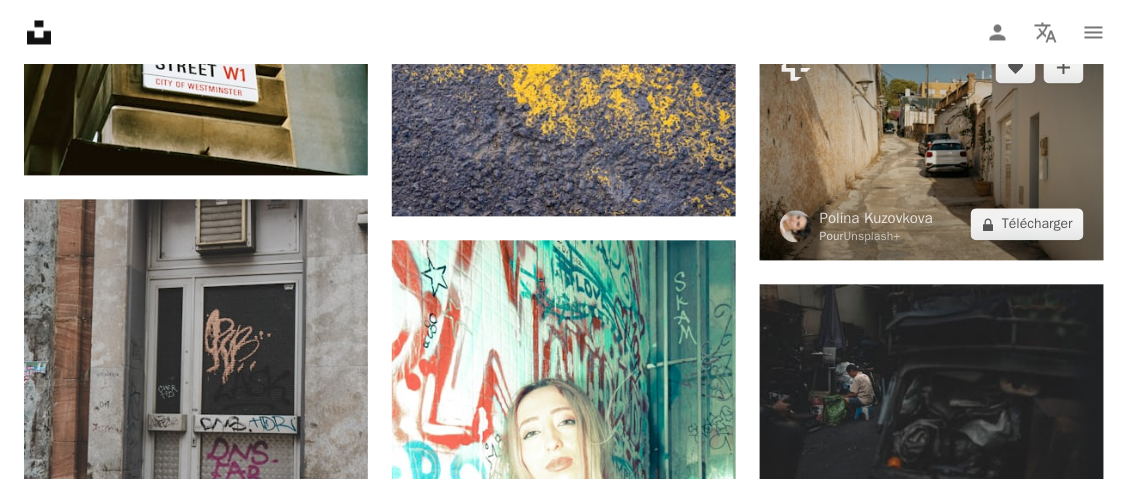 click at bounding box center (932, 146) 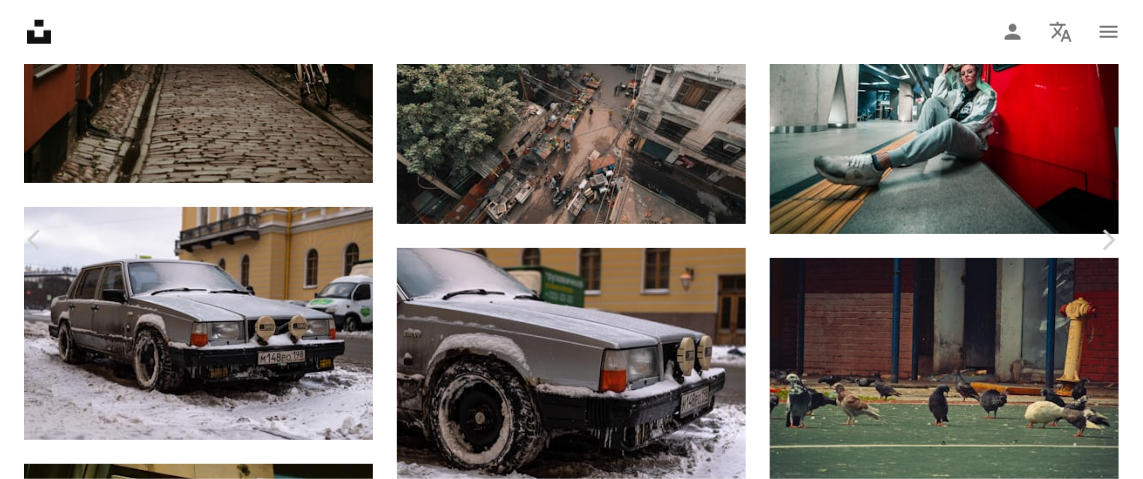 scroll, scrollTop: 120, scrollLeft: 0, axis: vertical 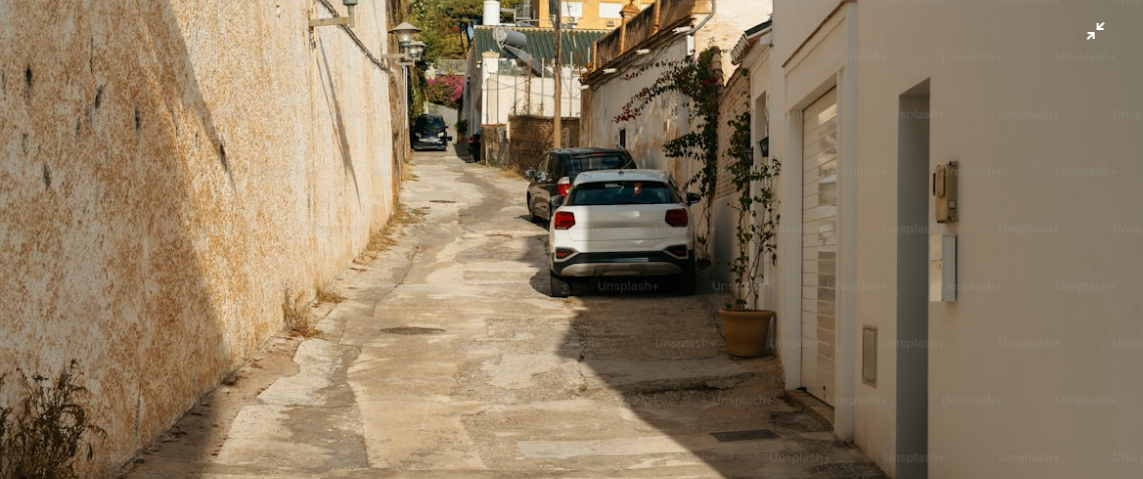 type 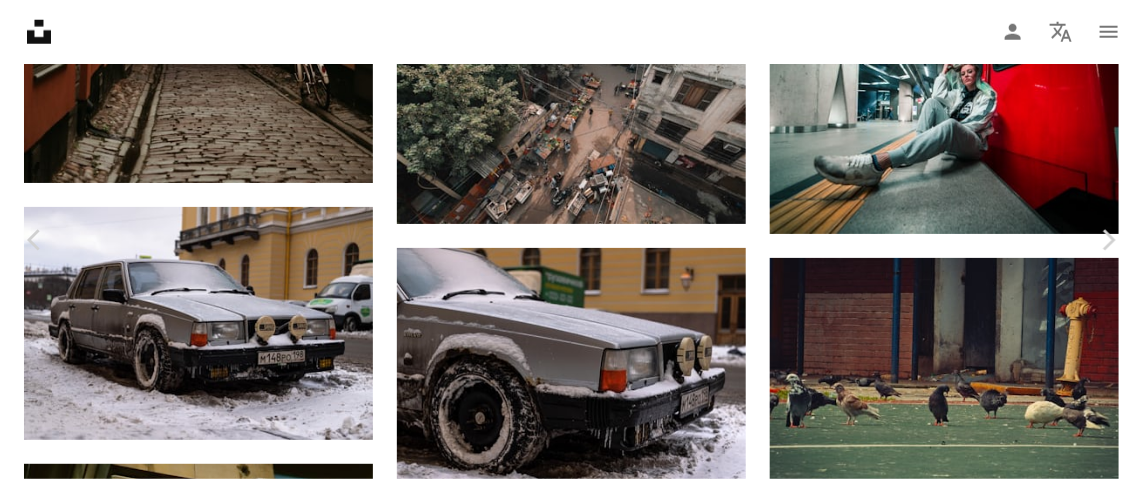 click on "An X shape" at bounding box center [20, 20] 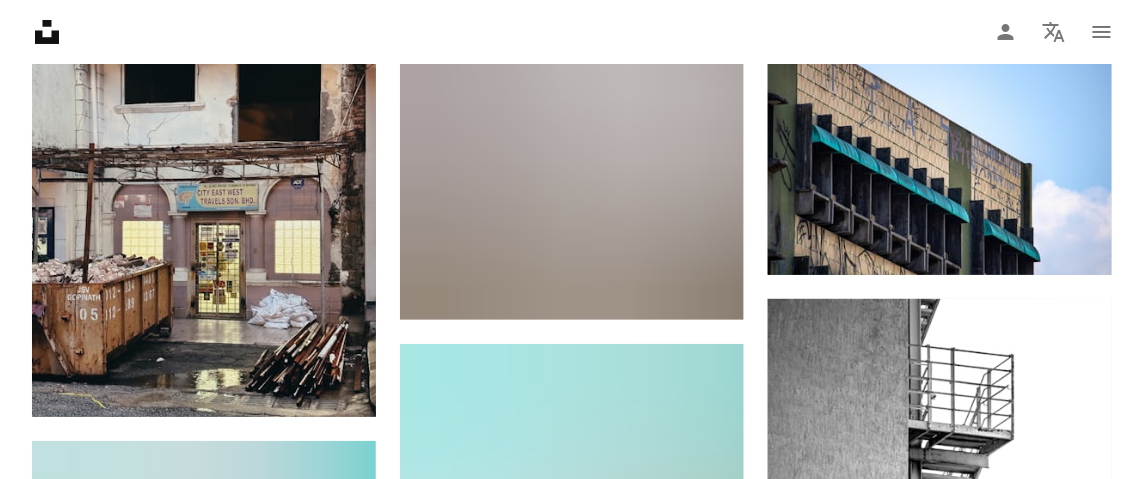 scroll, scrollTop: 39548, scrollLeft: 0, axis: vertical 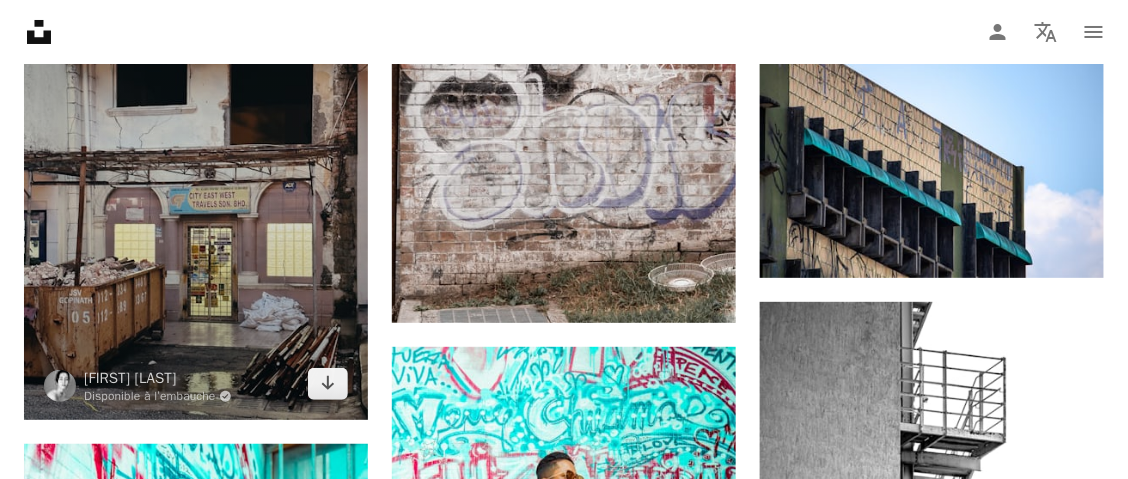 click at bounding box center [196, 191] 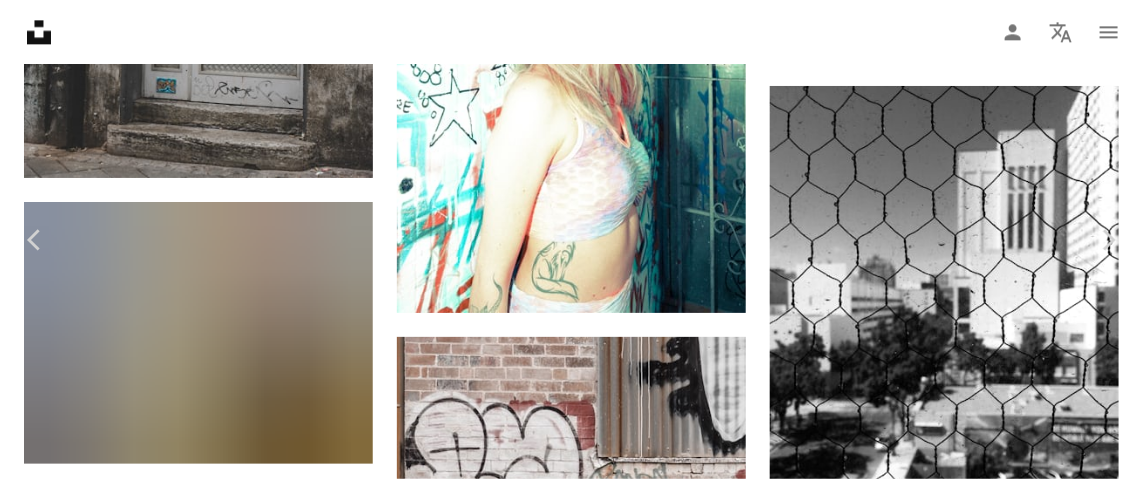 scroll, scrollTop: 266, scrollLeft: 0, axis: vertical 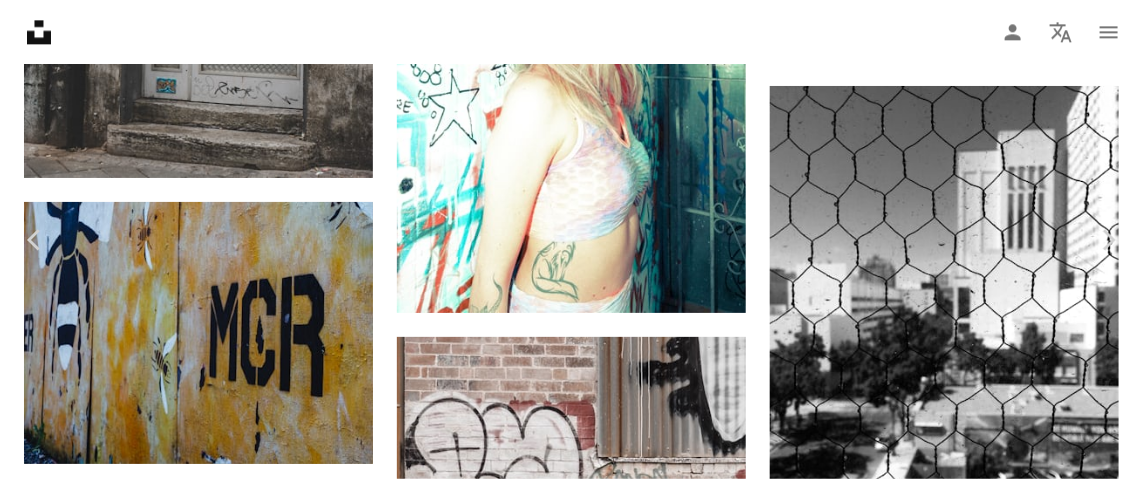 click at bounding box center (564, 5650) 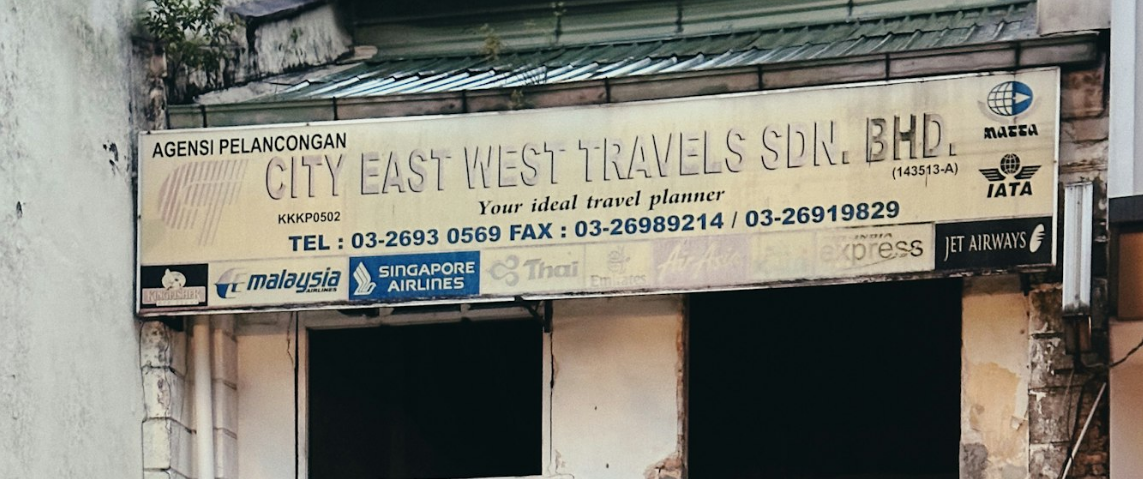 scroll, scrollTop: 504, scrollLeft: 0, axis: vertical 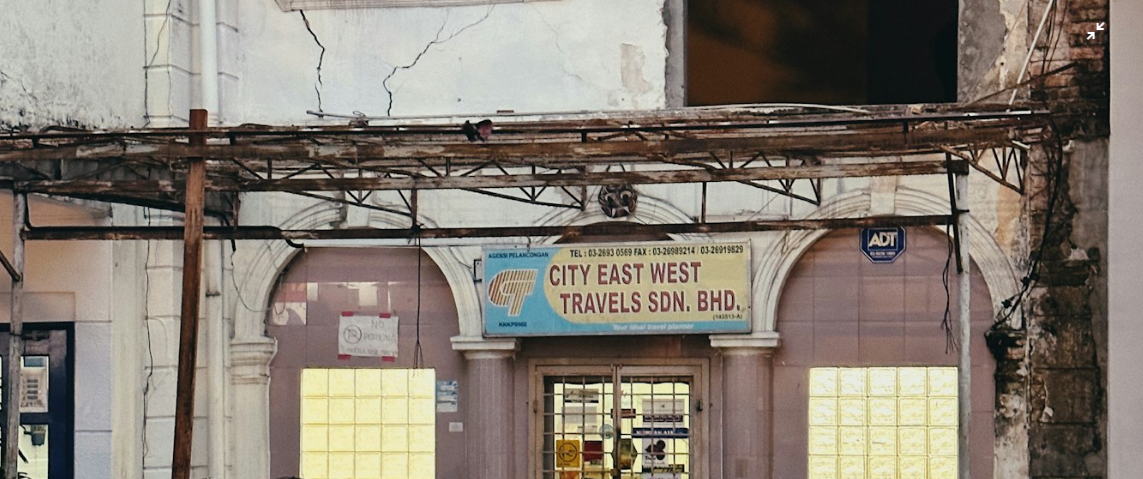 click at bounding box center (571, 258) 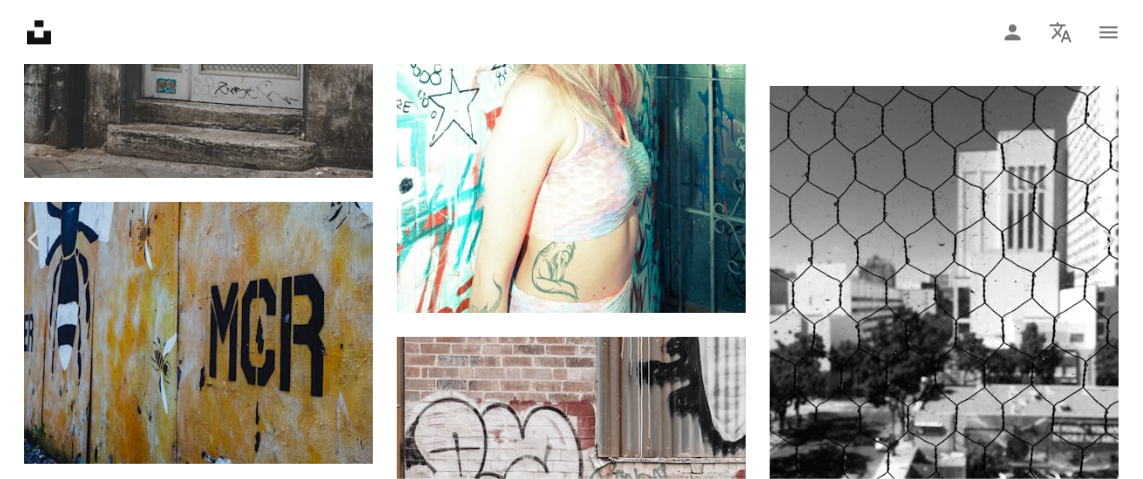 scroll, scrollTop: 188, scrollLeft: 0, axis: vertical 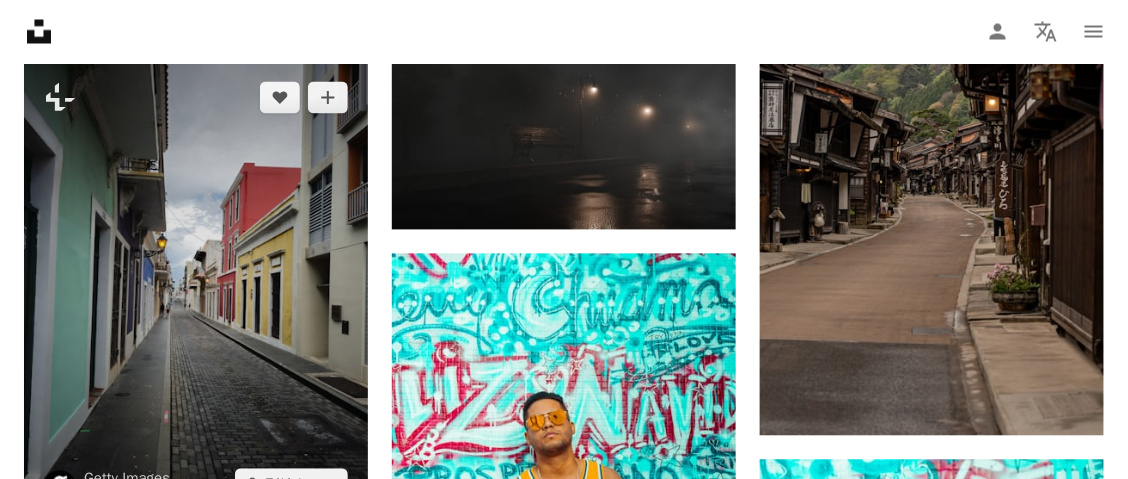 click at bounding box center [196, 291] 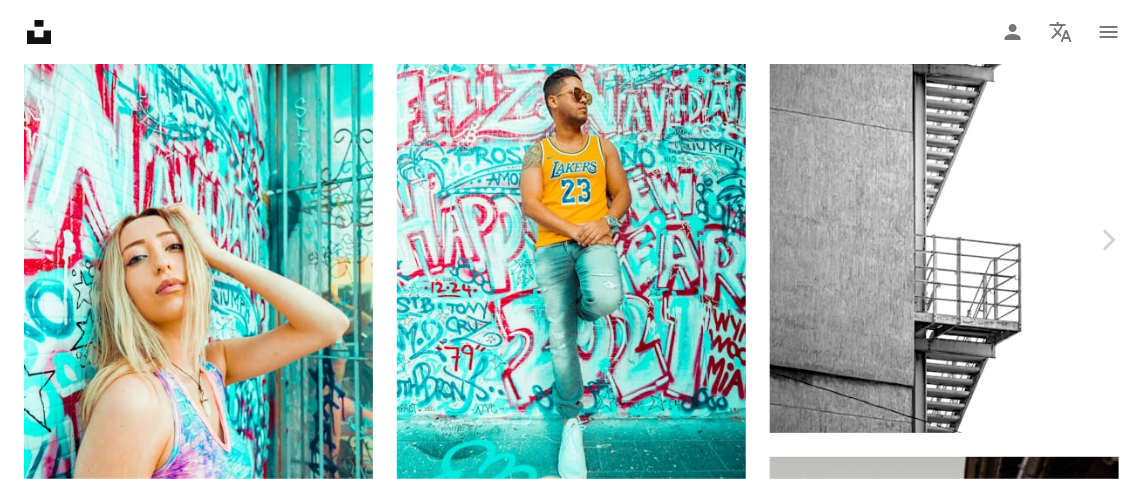 scroll, scrollTop: 152, scrollLeft: 0, axis: vertical 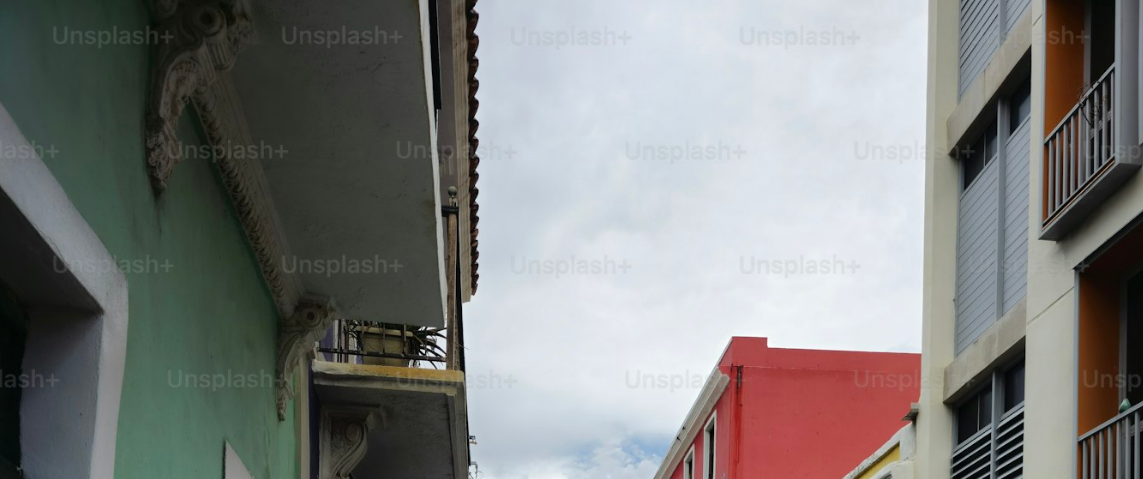 click at bounding box center [571, 762] 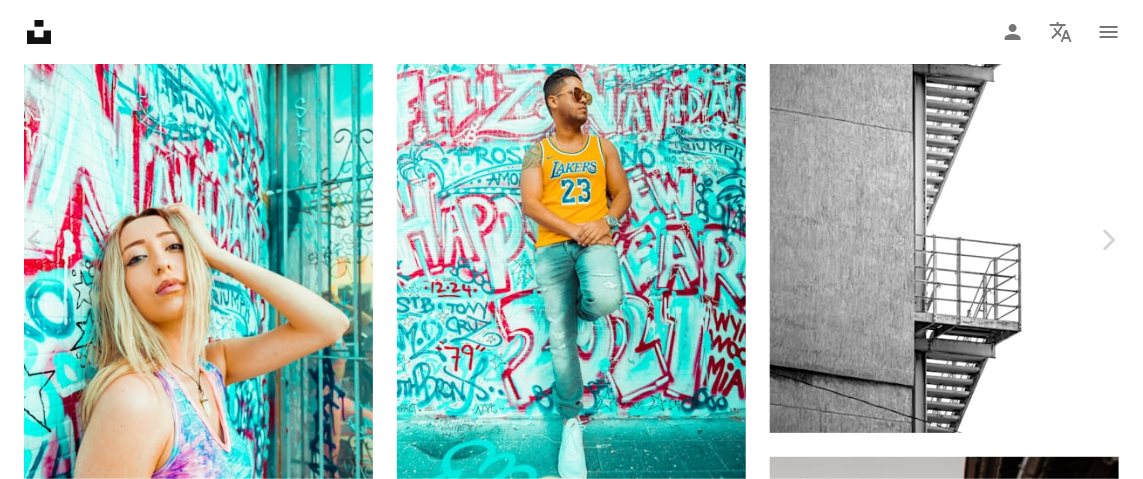 click at bounding box center (564, 4842) 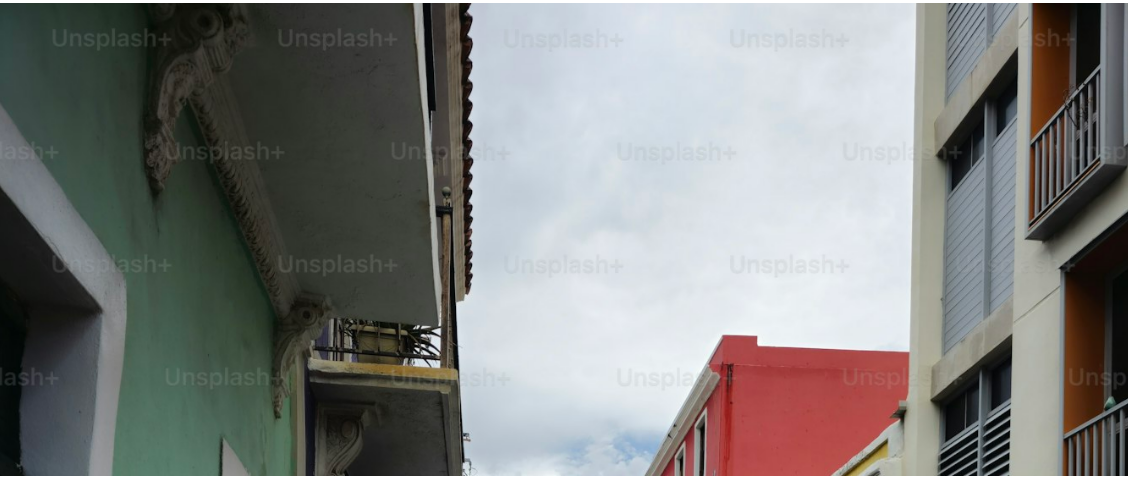 scroll, scrollTop: 504, scrollLeft: 0, axis: vertical 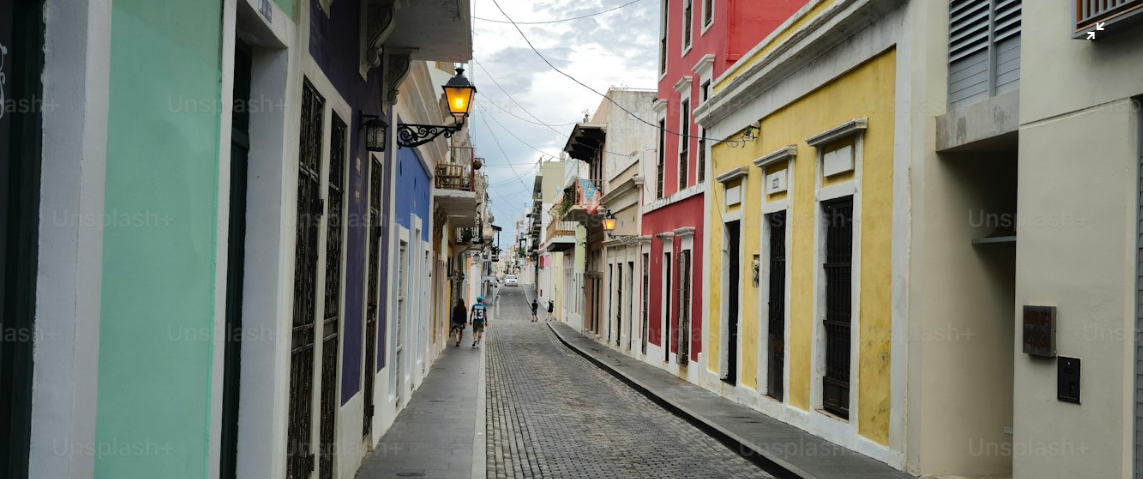 click at bounding box center [571, 258] 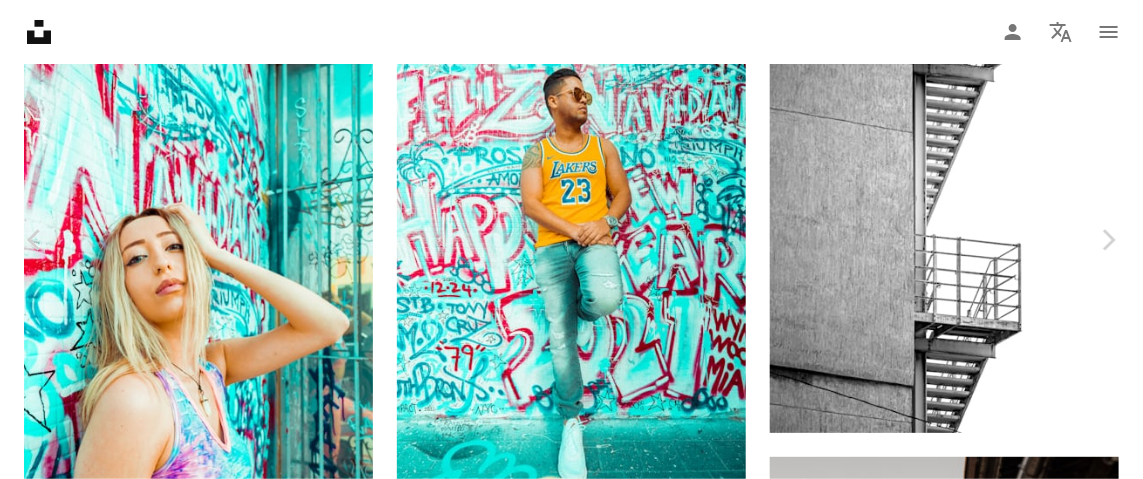 type 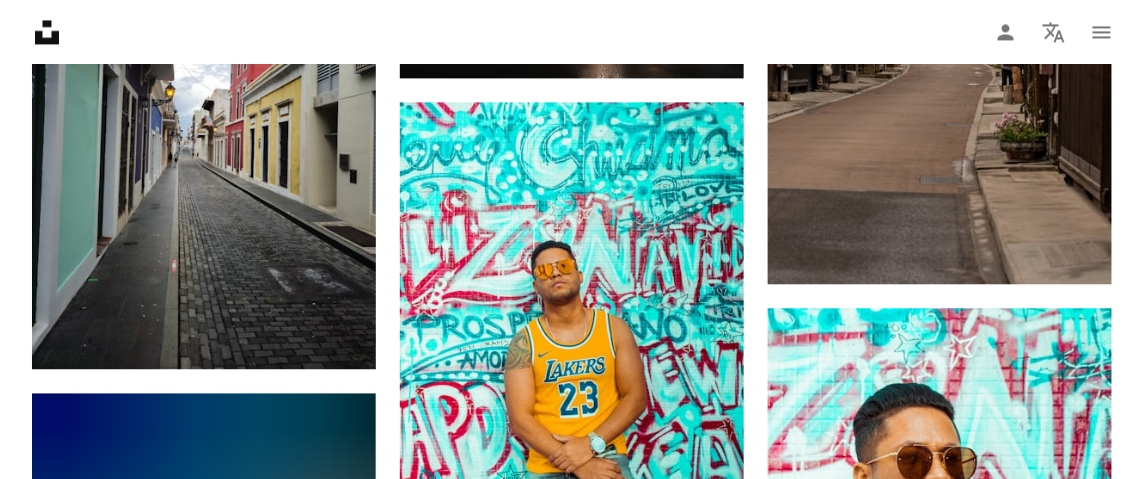 scroll, scrollTop: 40613, scrollLeft: 0, axis: vertical 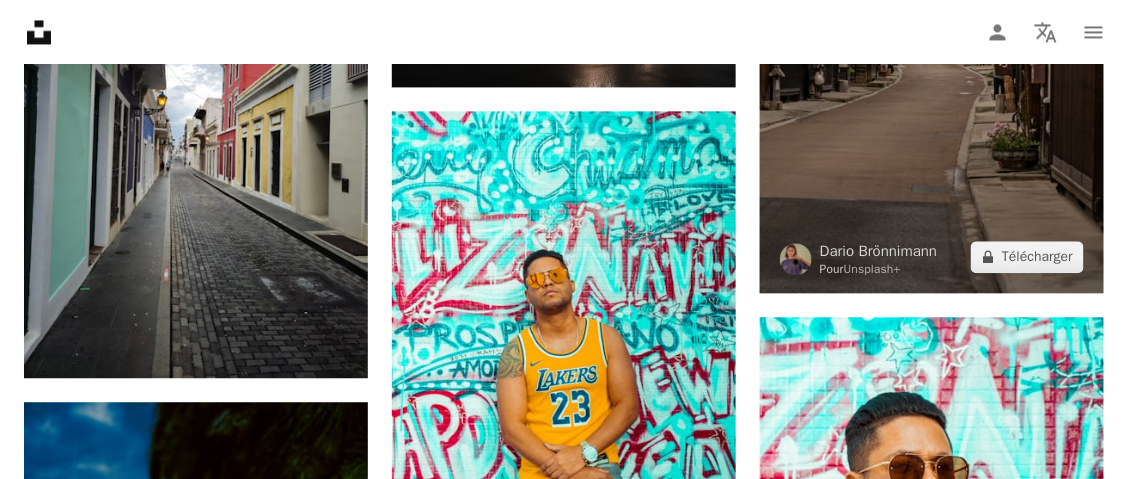 click at bounding box center [932, 35] 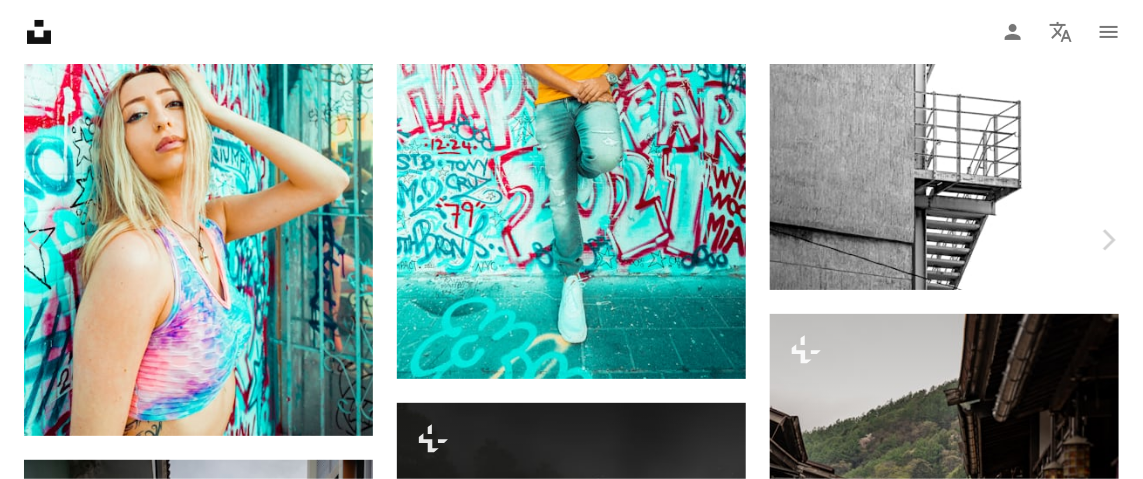scroll, scrollTop: 119, scrollLeft: 0, axis: vertical 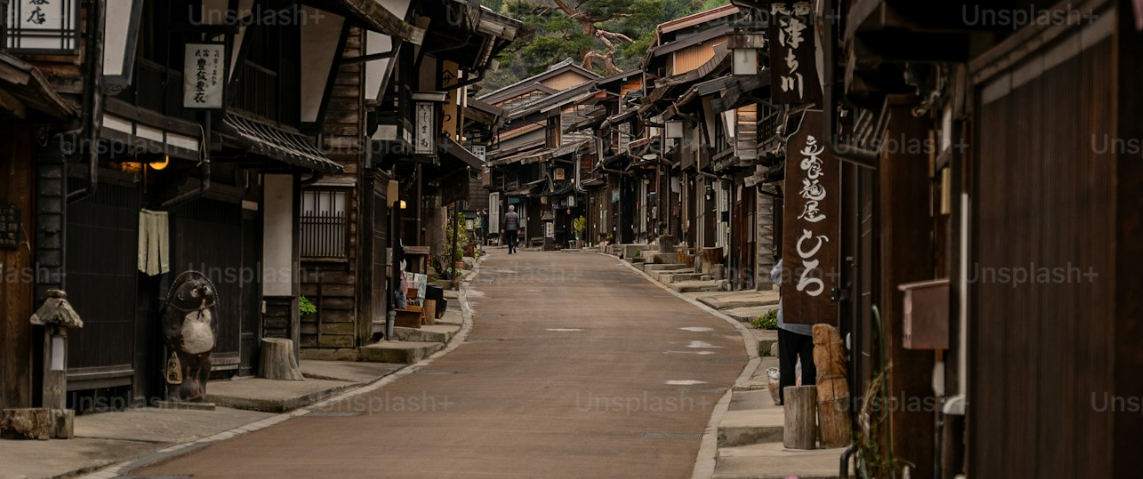 click at bounding box center (571, 190) 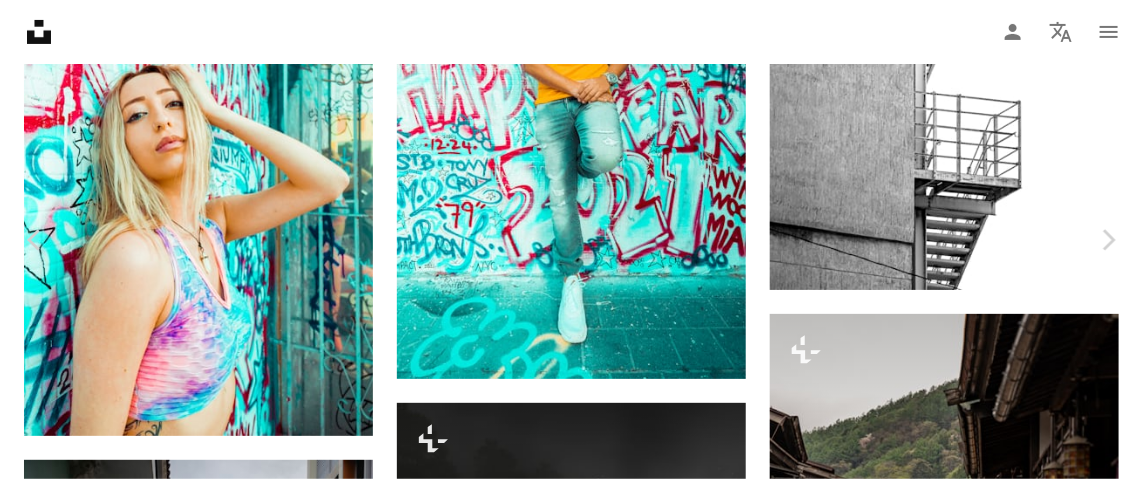 type 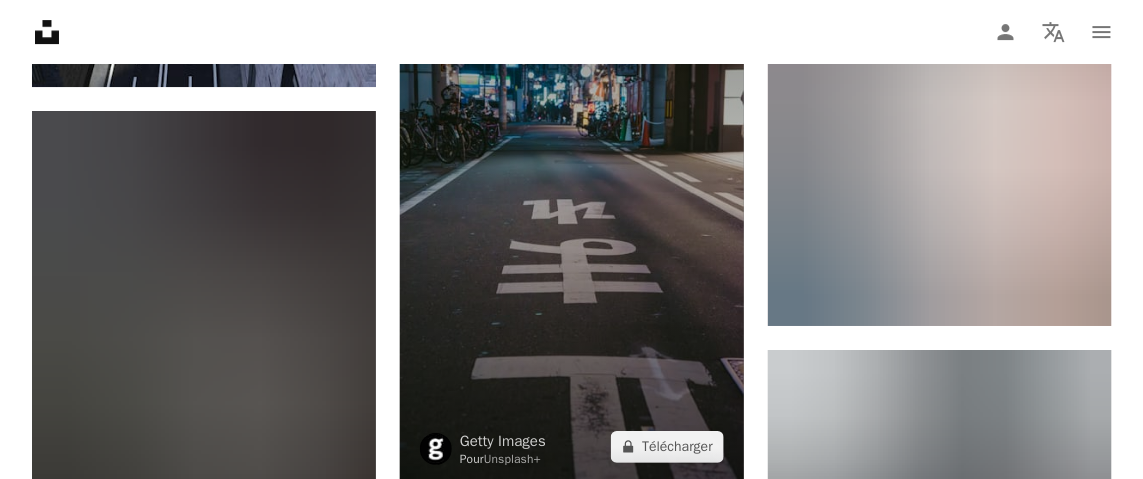 scroll, scrollTop: 43253, scrollLeft: 0, axis: vertical 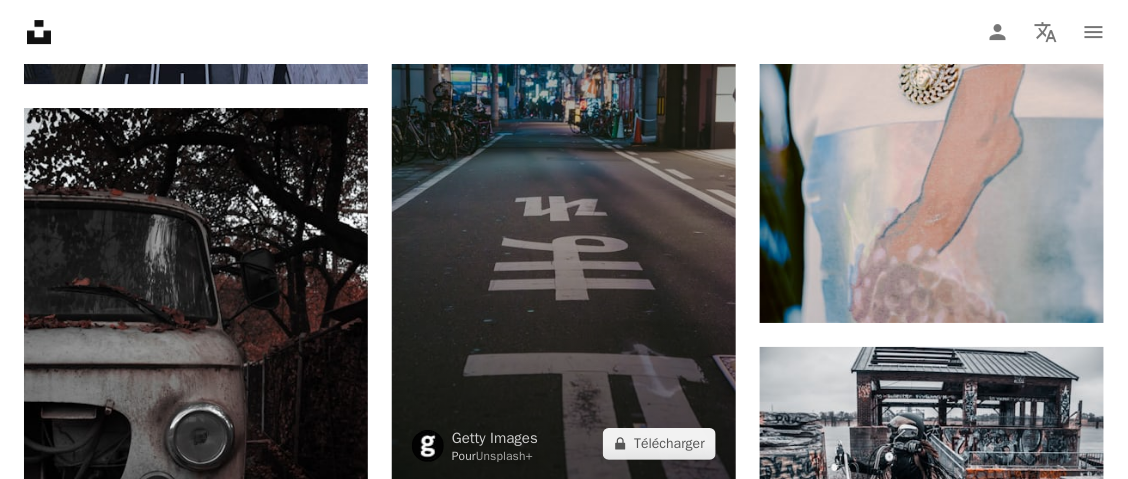 click at bounding box center (564, 216) 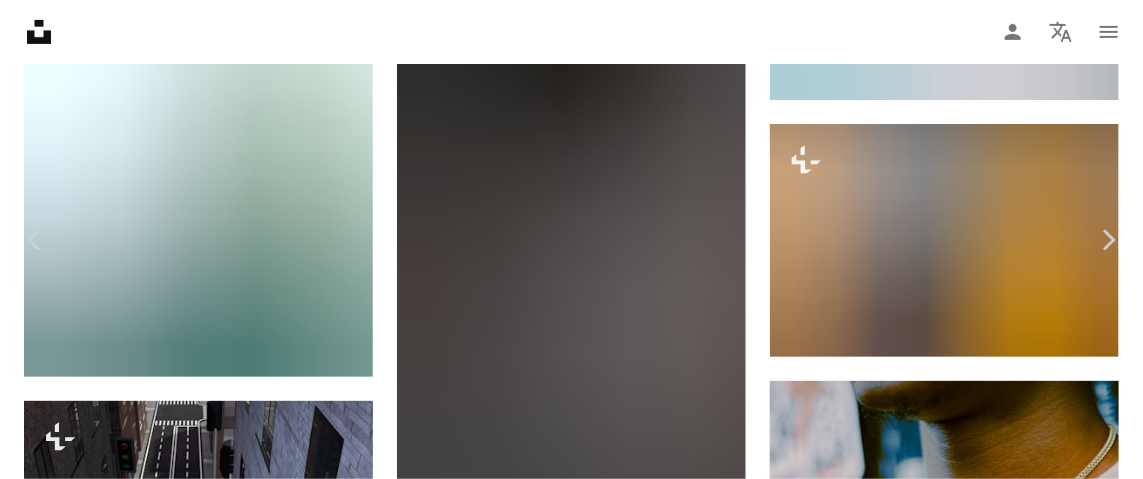 scroll, scrollTop: 147, scrollLeft: 0, axis: vertical 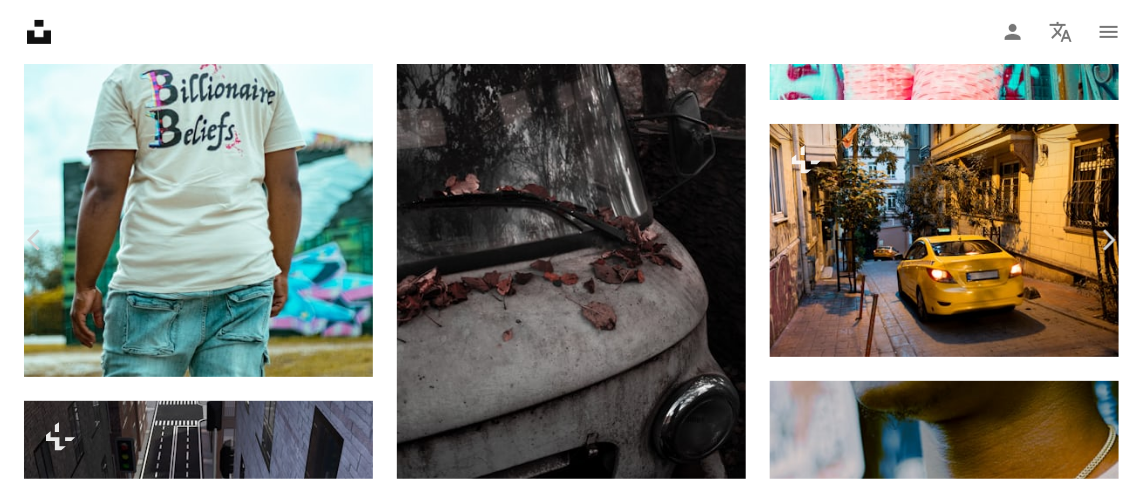 click at bounding box center (564, 4343) 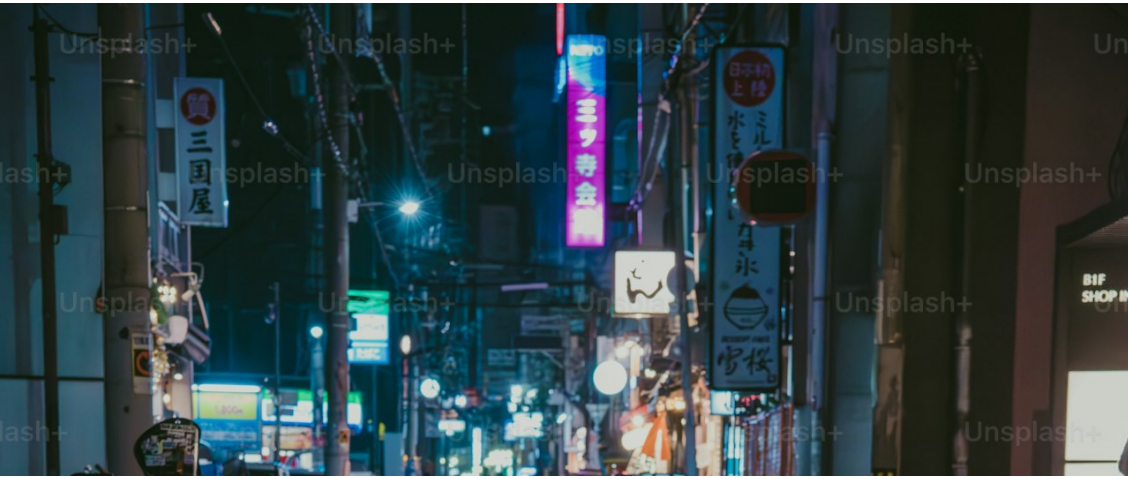 scroll, scrollTop: 611, scrollLeft: 0, axis: vertical 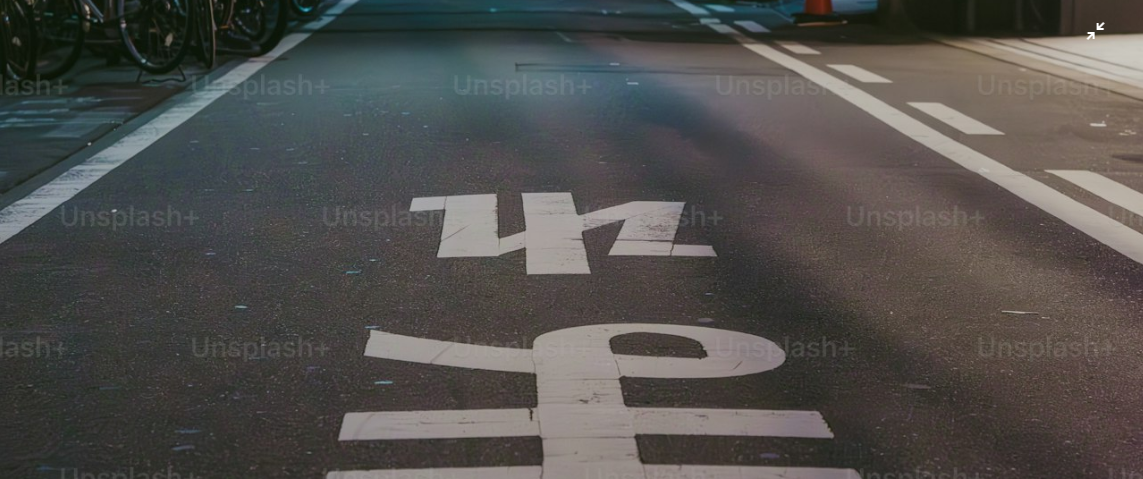 click at bounding box center (571, 262) 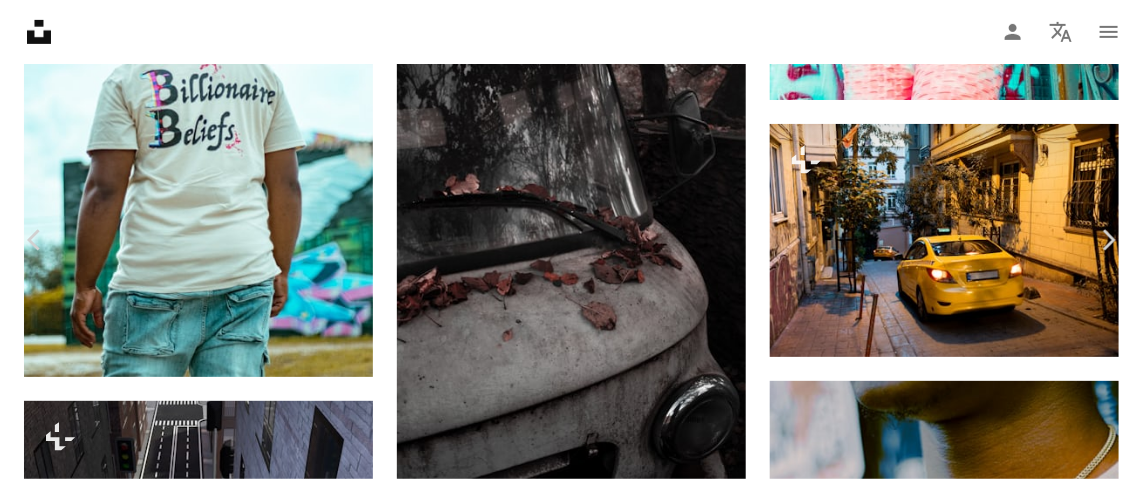 type 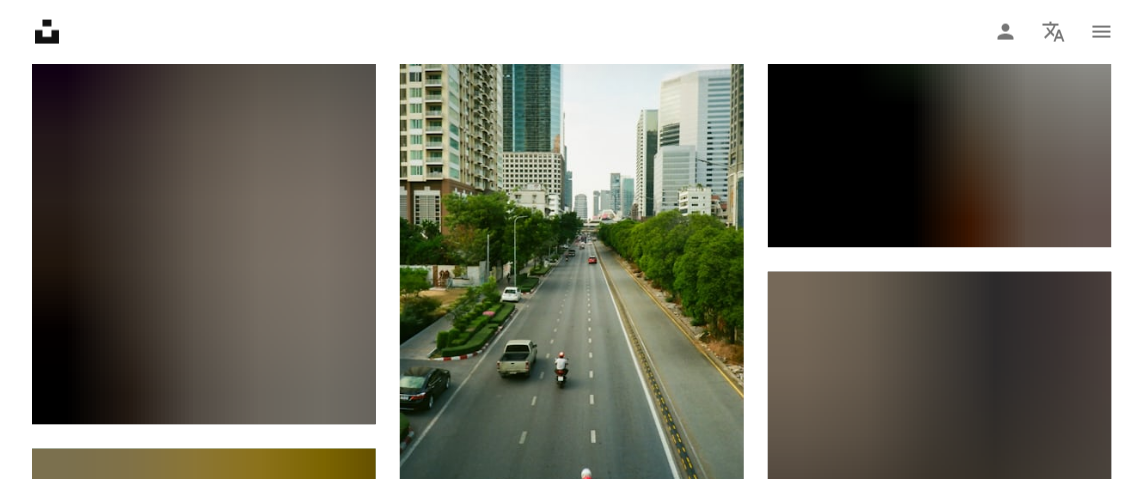 scroll, scrollTop: 44328, scrollLeft: 0, axis: vertical 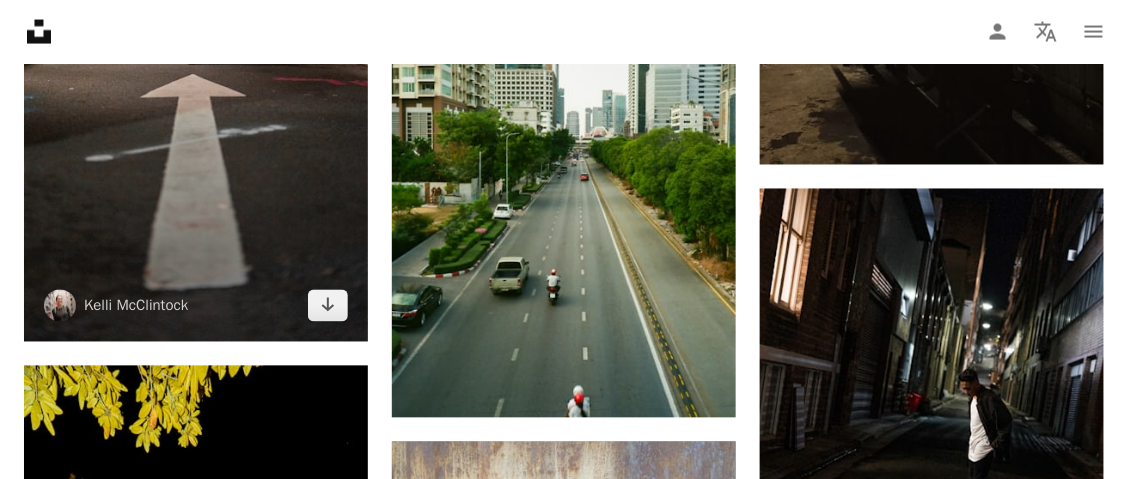 click at bounding box center (196, 84) 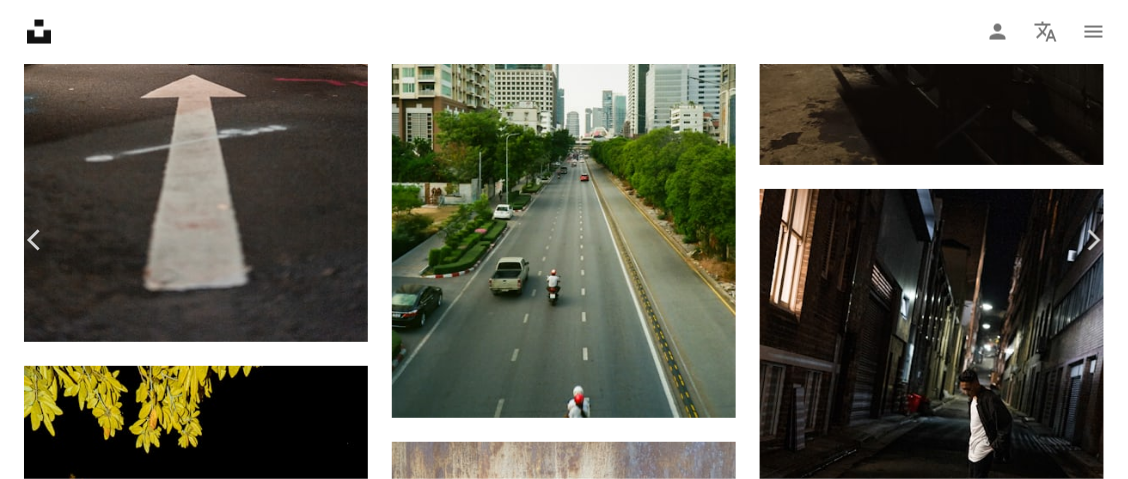 click at bounding box center (556, 4638) 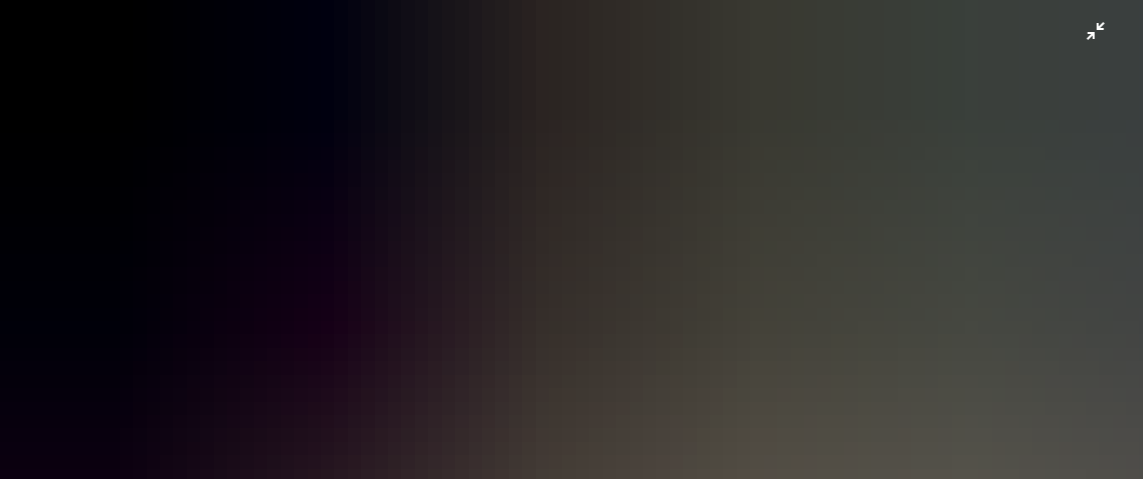scroll, scrollTop: 597, scrollLeft: 0, axis: vertical 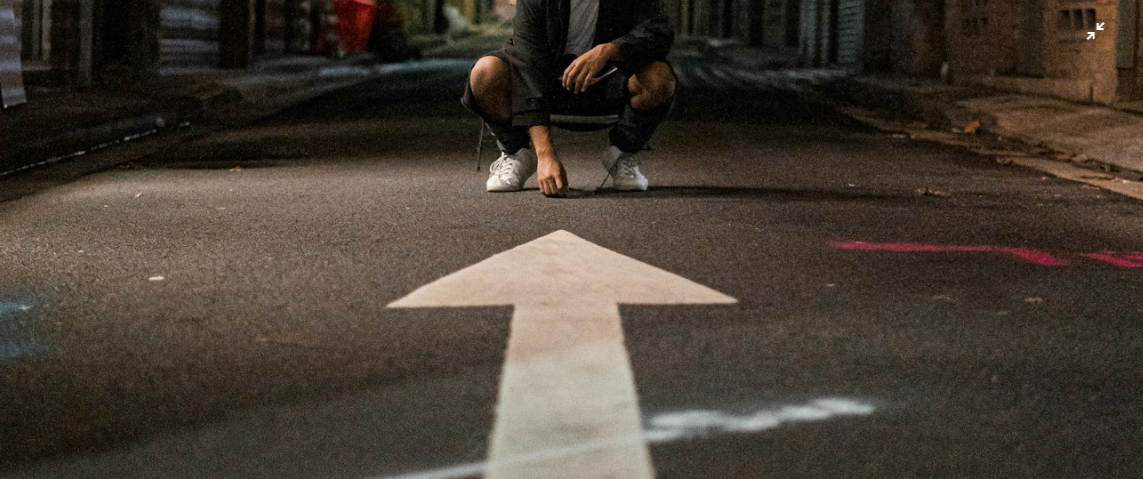 click at bounding box center [571, 261] 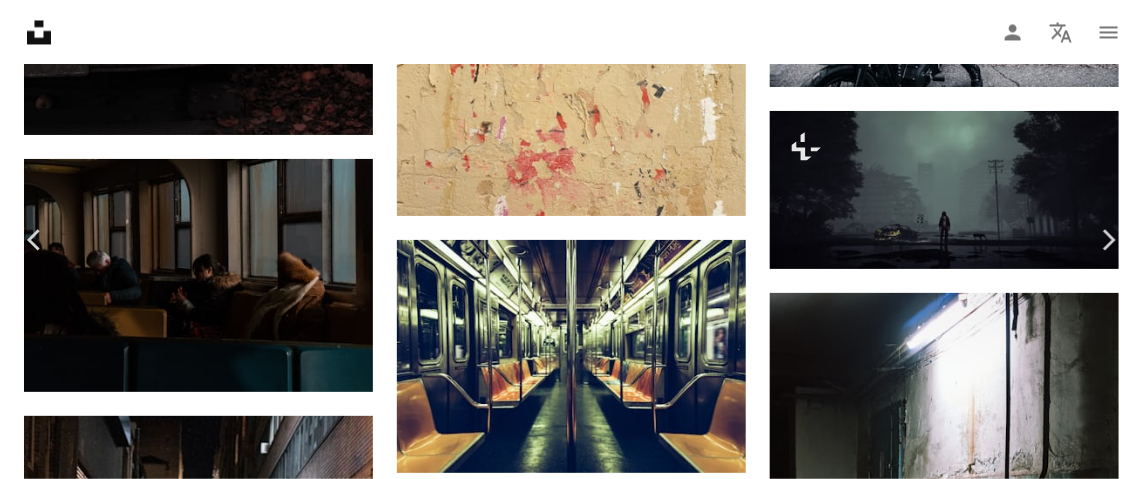 scroll, scrollTop: 88, scrollLeft: 0, axis: vertical 